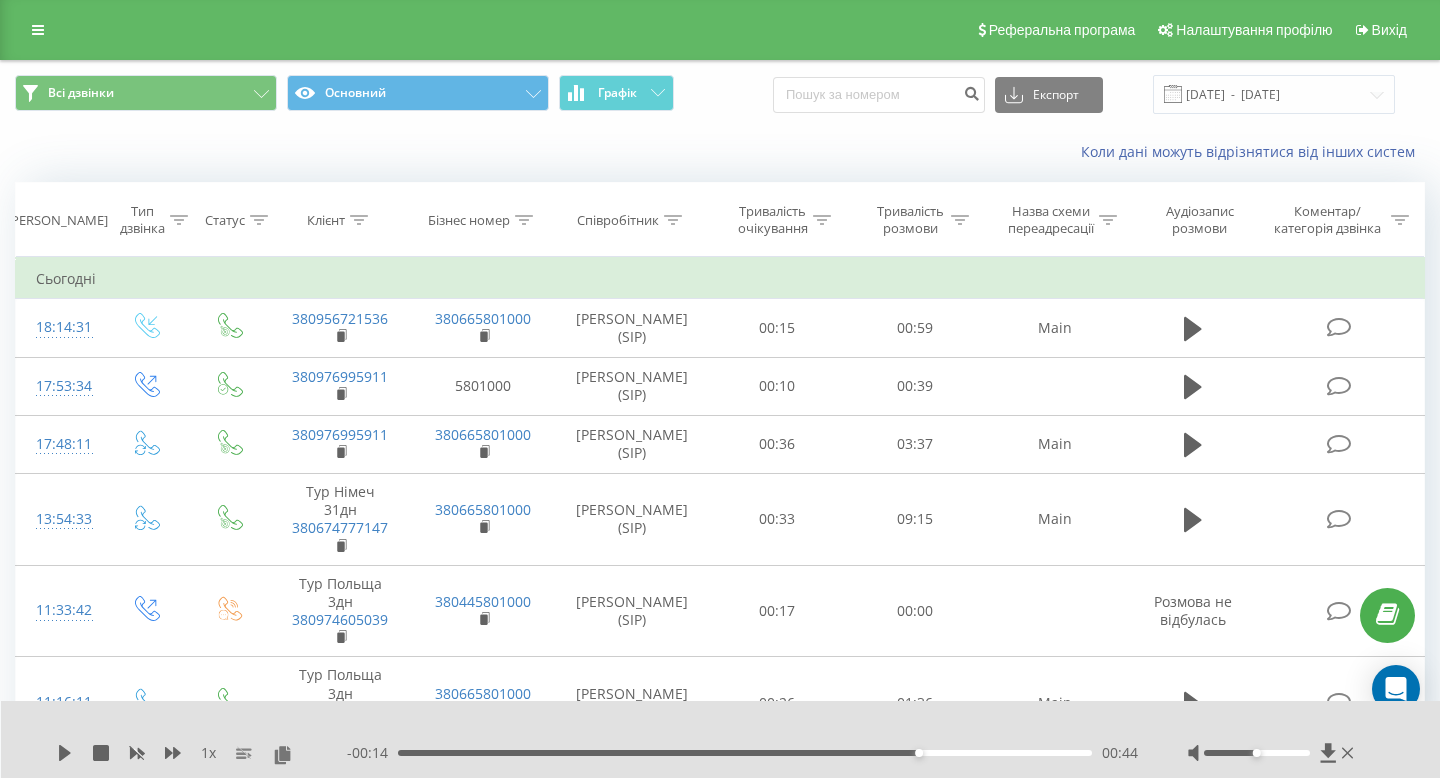 scroll, scrollTop: 0, scrollLeft: 0, axis: both 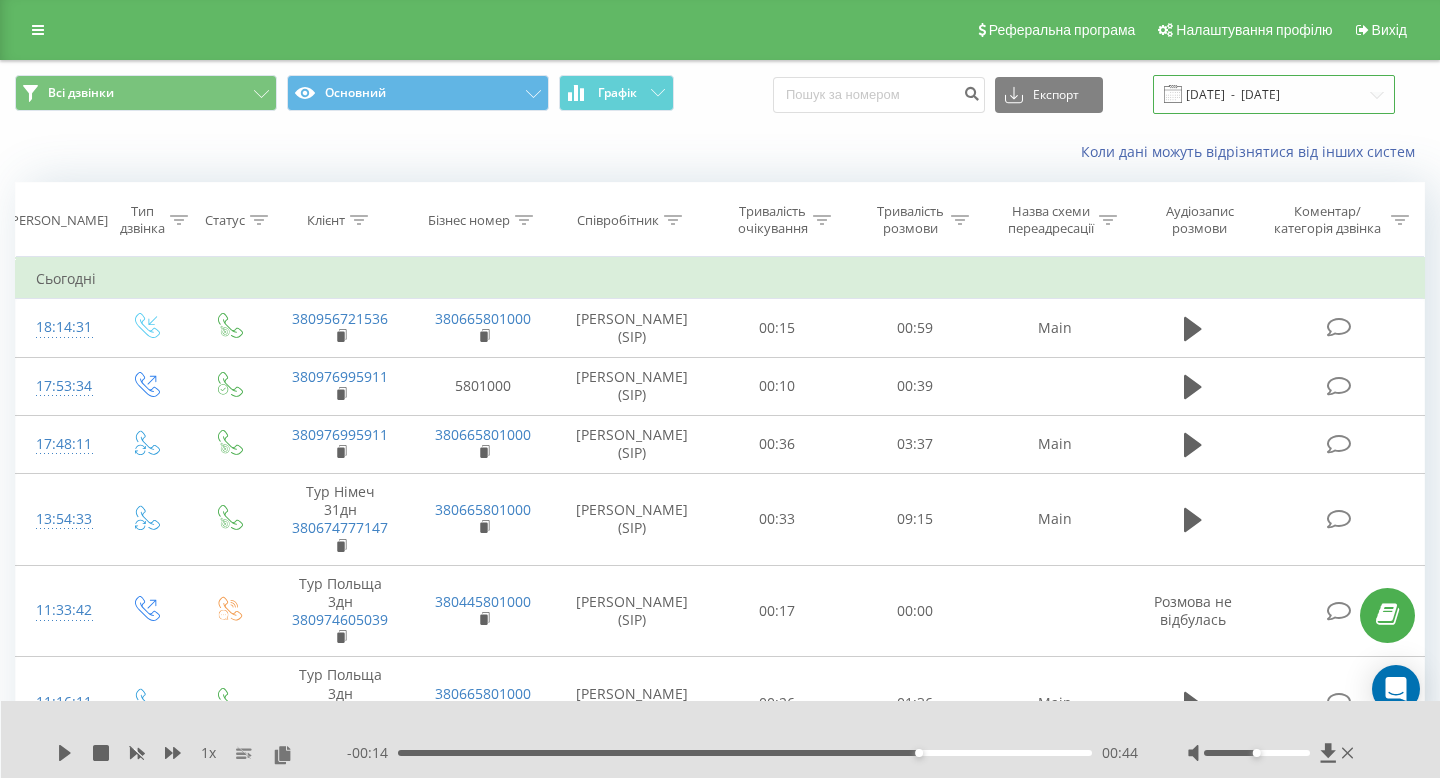 click on "[DATE]  -  [DATE]" at bounding box center [1274, 94] 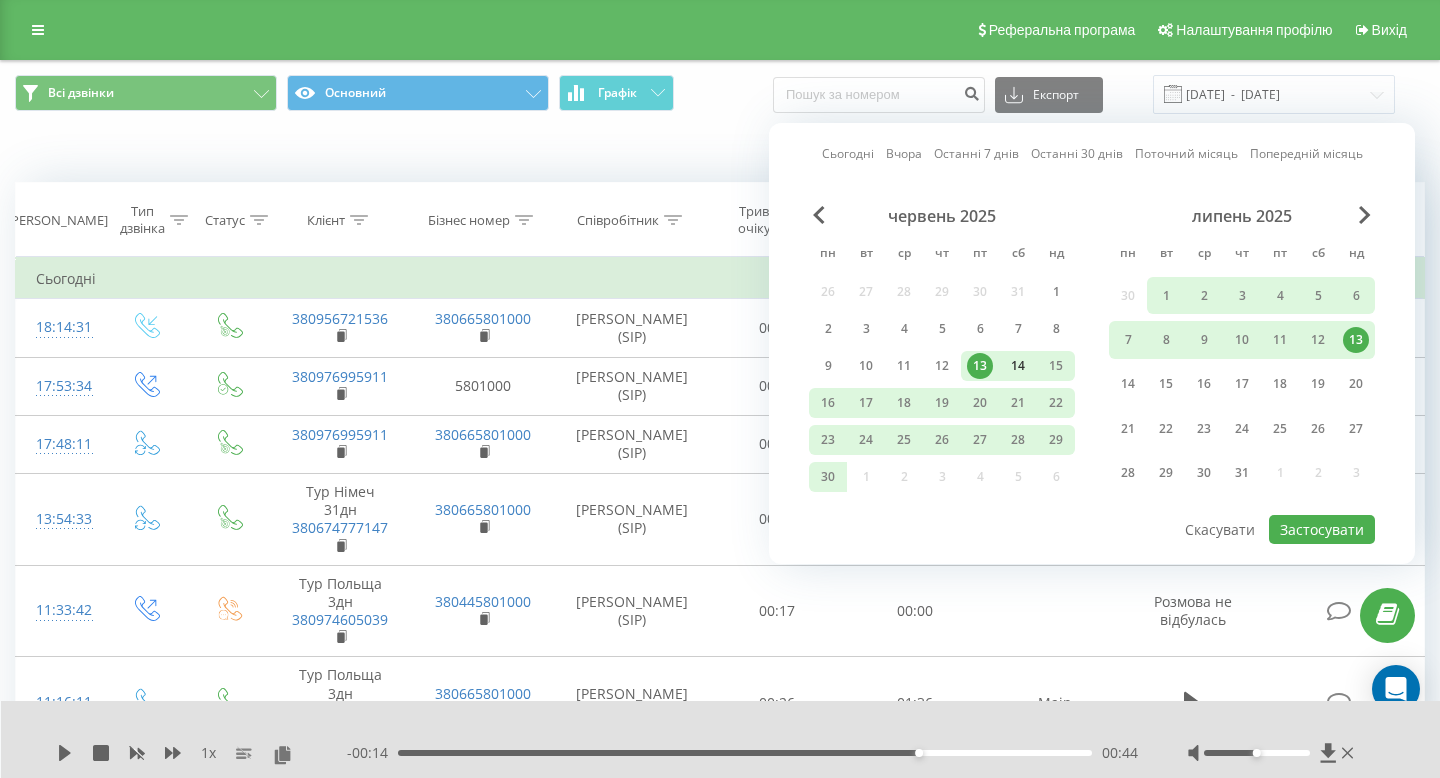 click on "14" at bounding box center (1018, 366) 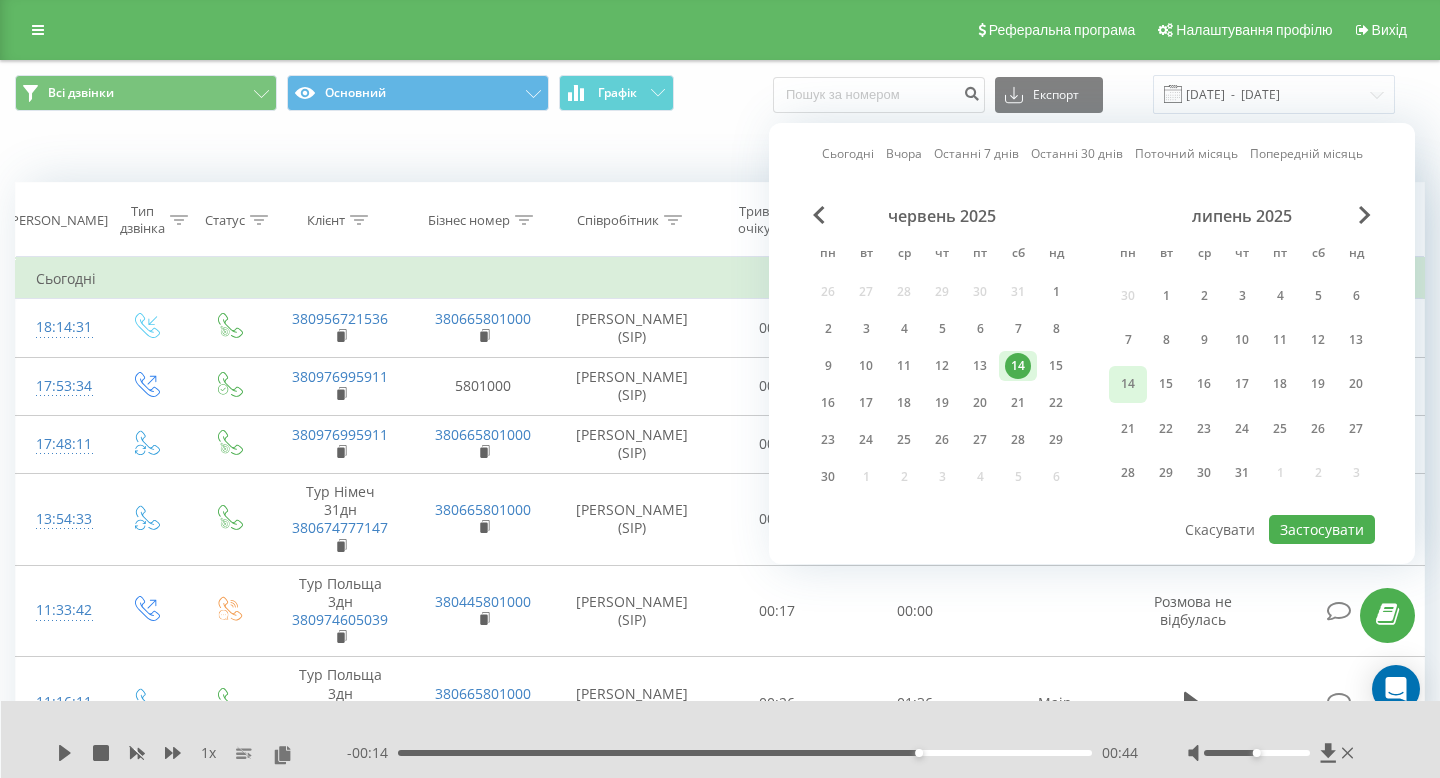 click on "14" at bounding box center [1128, 384] 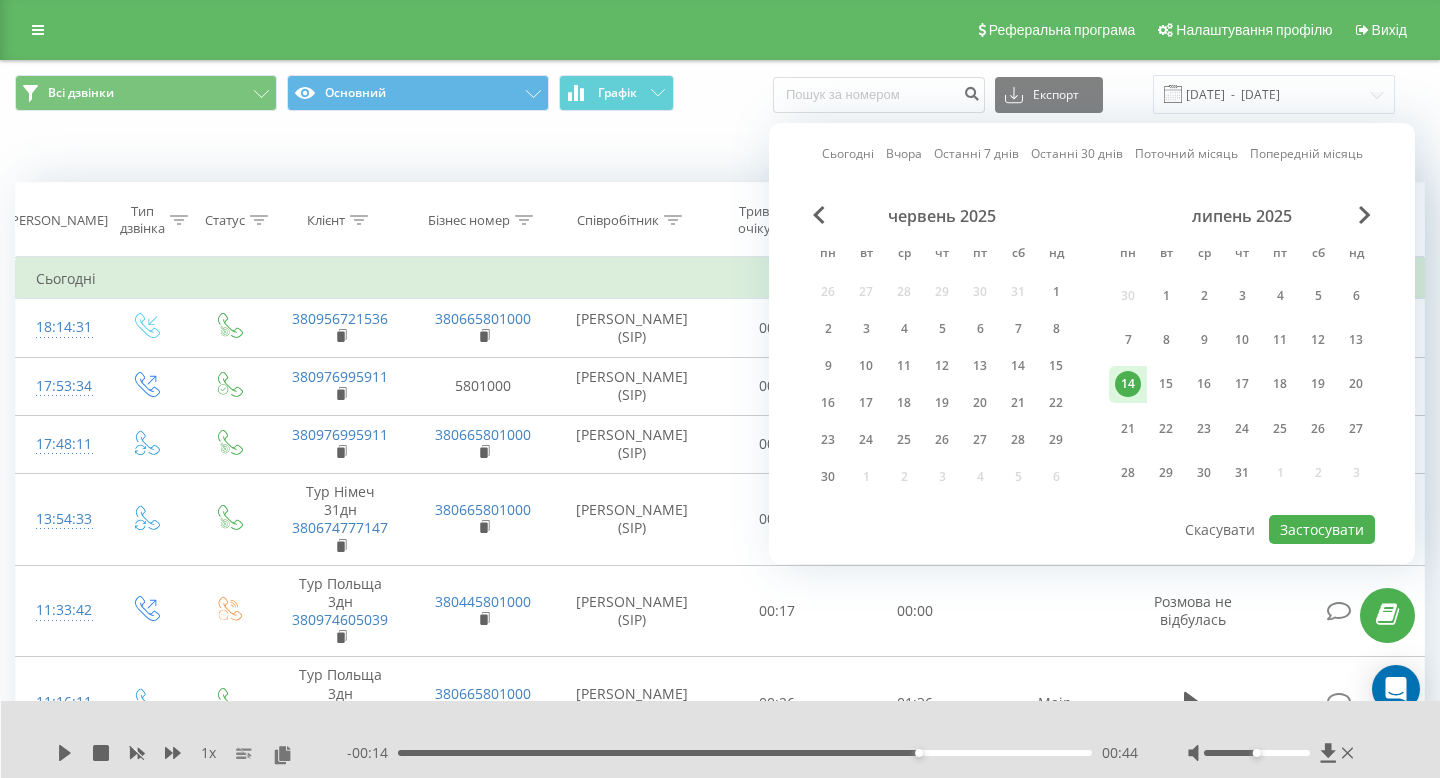 click on "14" at bounding box center [1128, 384] 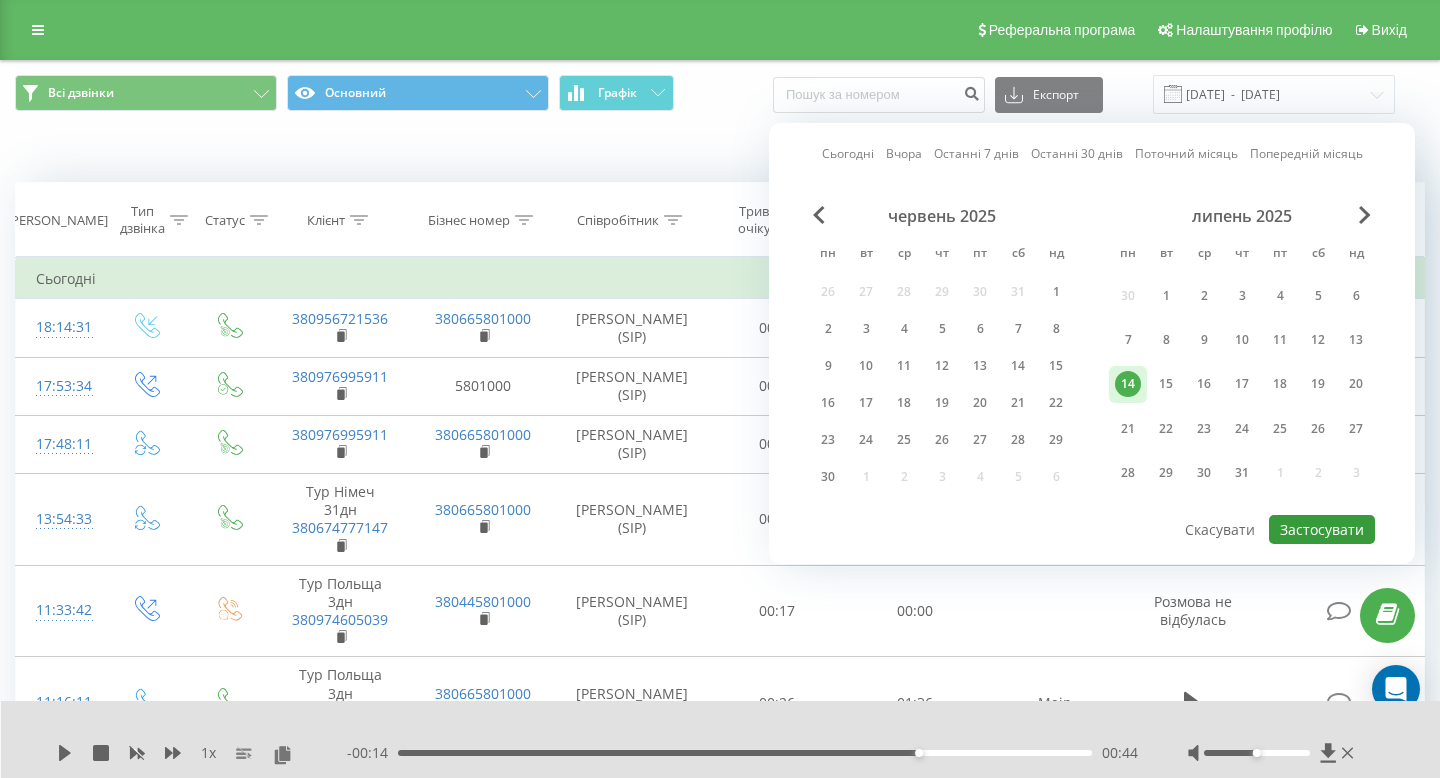 click on "Застосувати" at bounding box center (1322, 529) 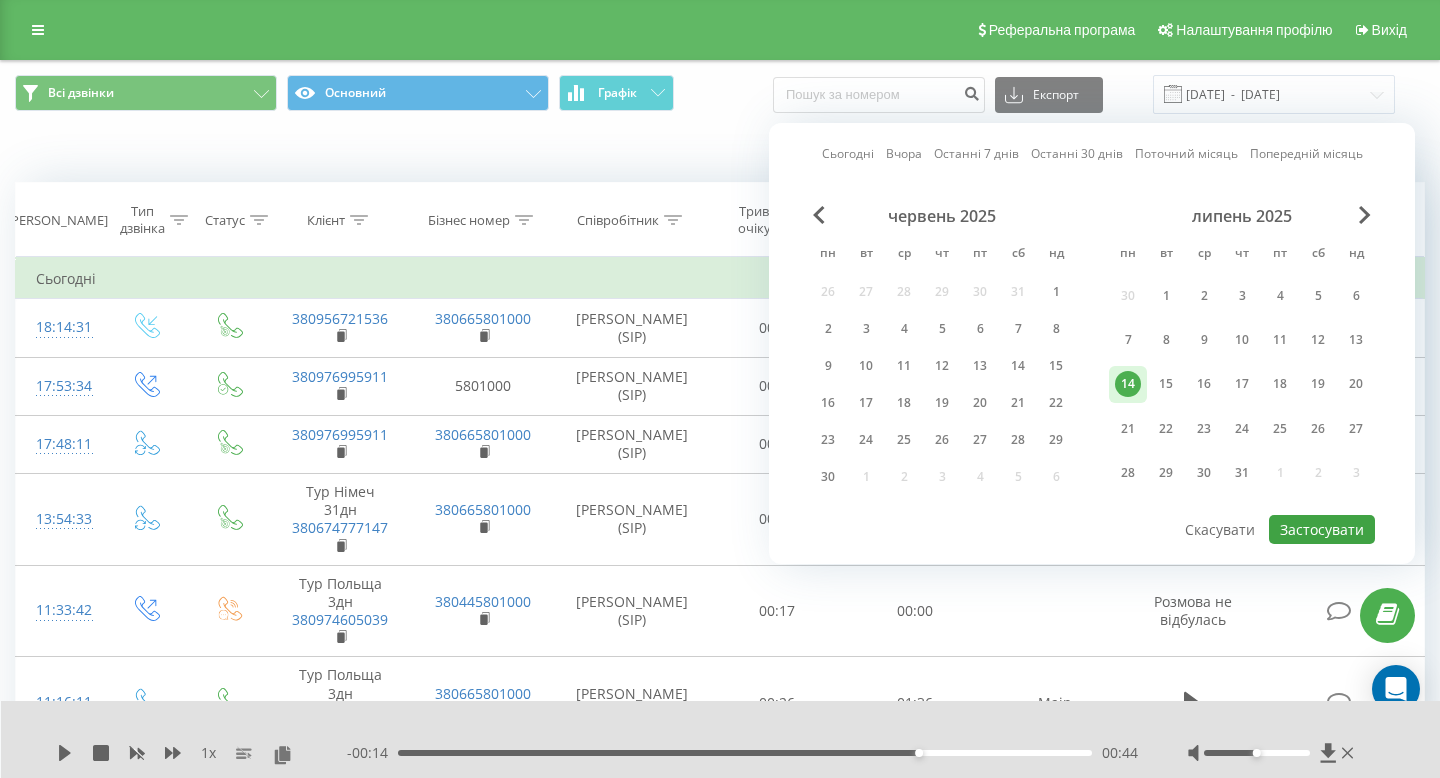 type on "[DATE]  -  [DATE]" 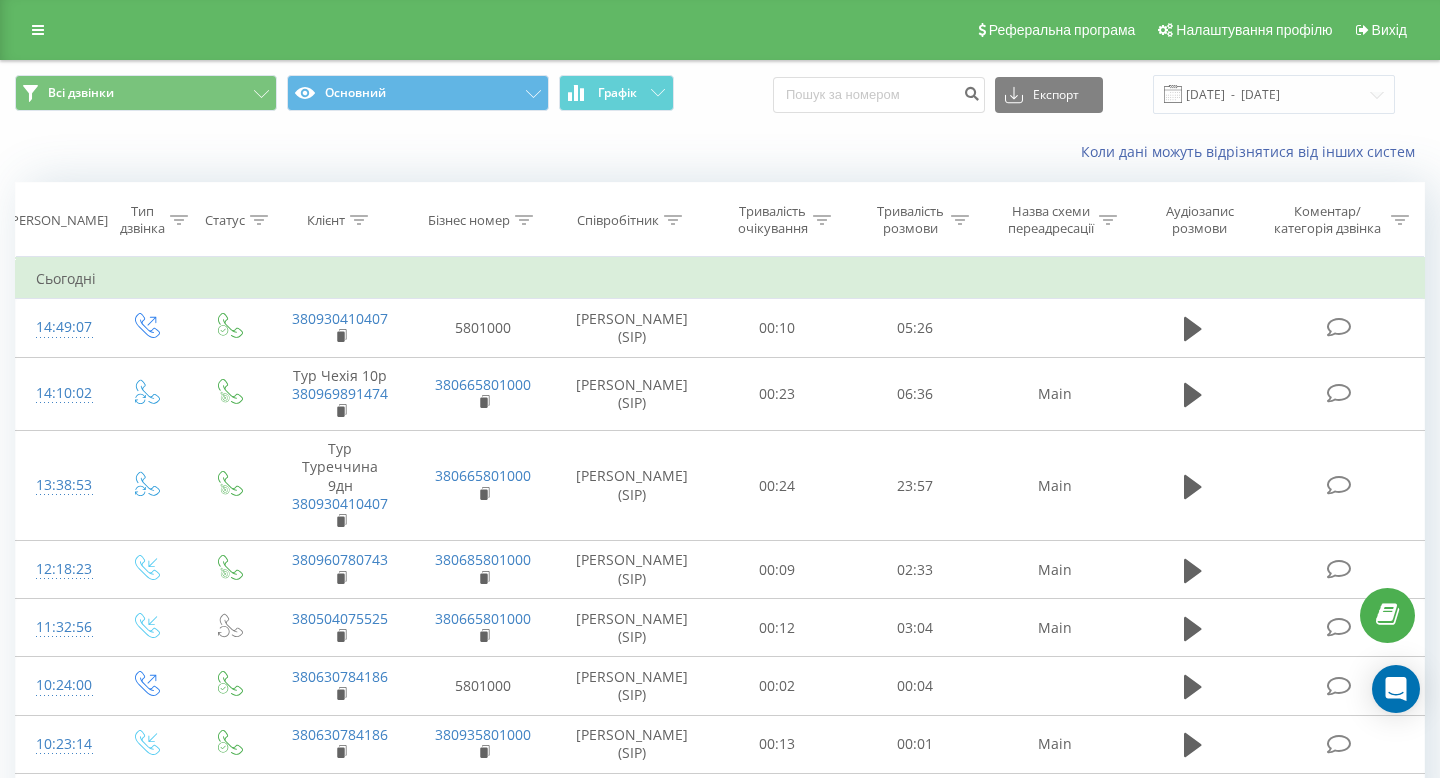scroll, scrollTop: 0, scrollLeft: 0, axis: both 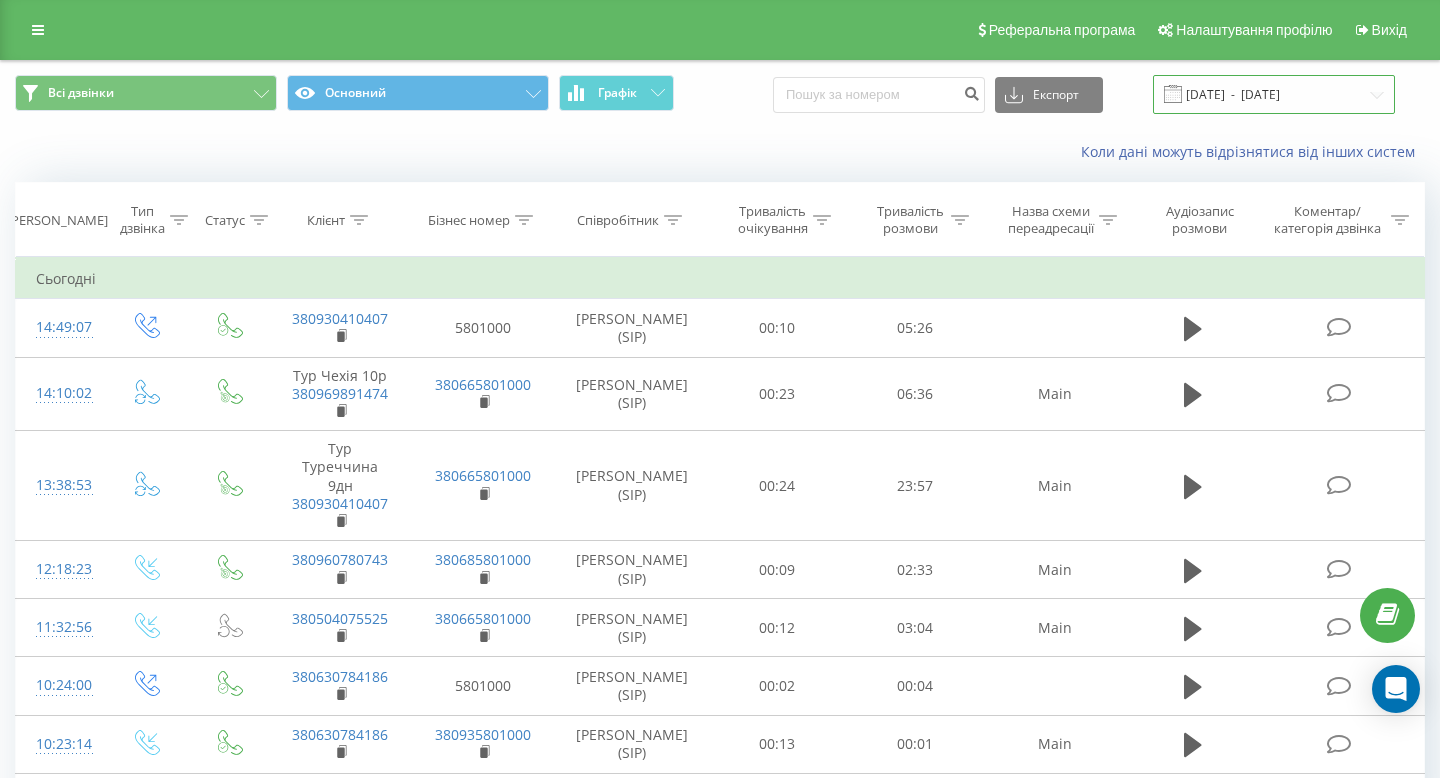 click on "[DATE]  -  [DATE]" at bounding box center (1274, 94) 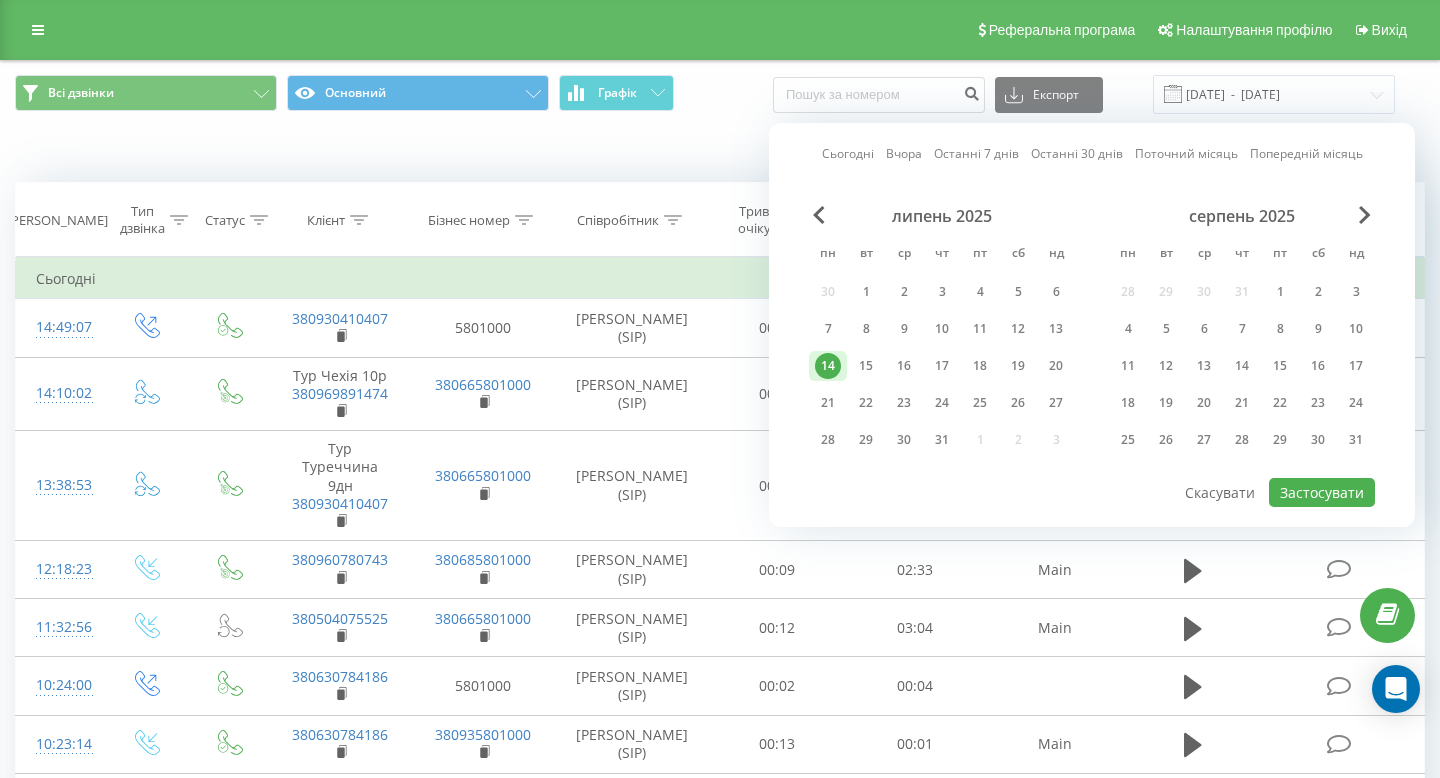 click on "Всі дзвінки Основний Графік Експорт .csv .xls .xlsx 14.07.2025  -  14.07.2025" at bounding box center (720, 94) 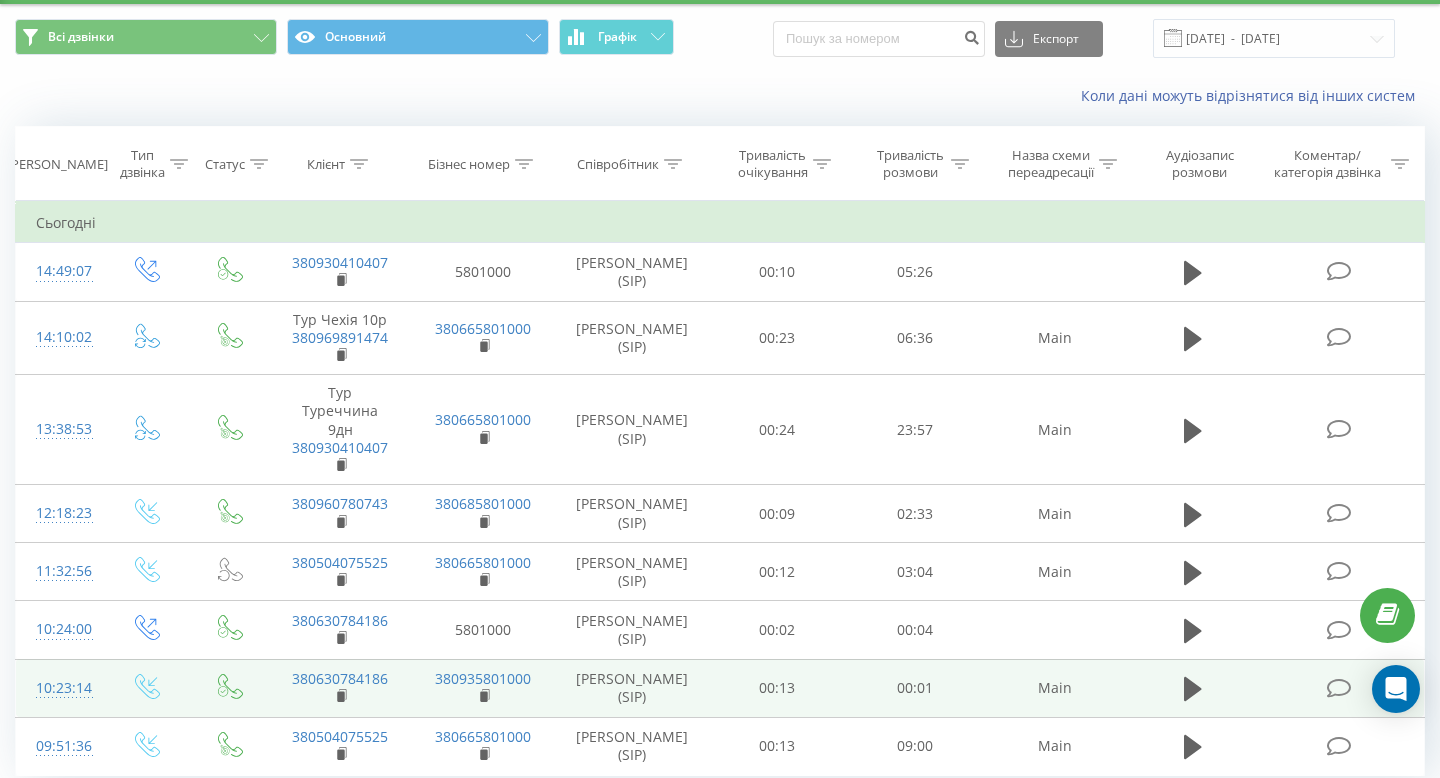 scroll, scrollTop: 111, scrollLeft: 0, axis: vertical 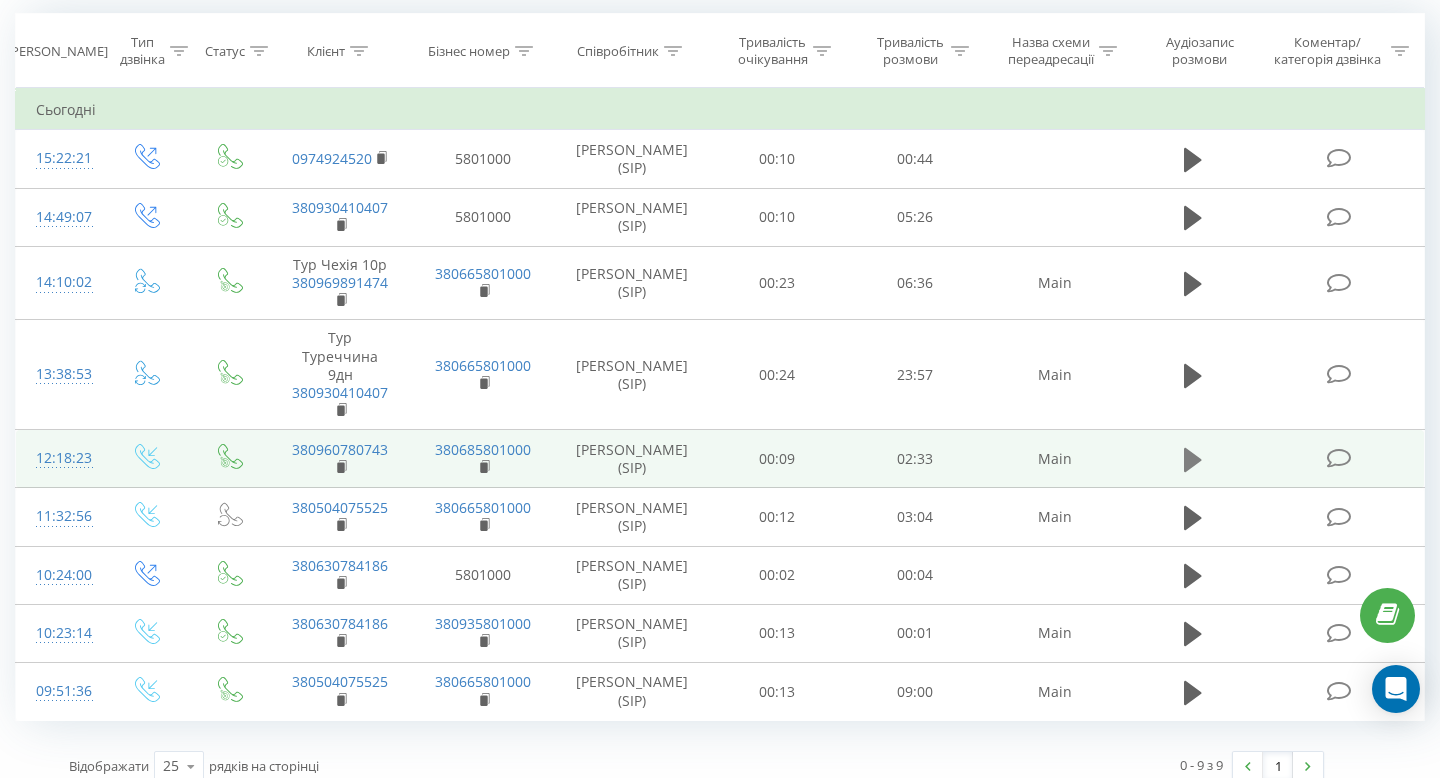 click 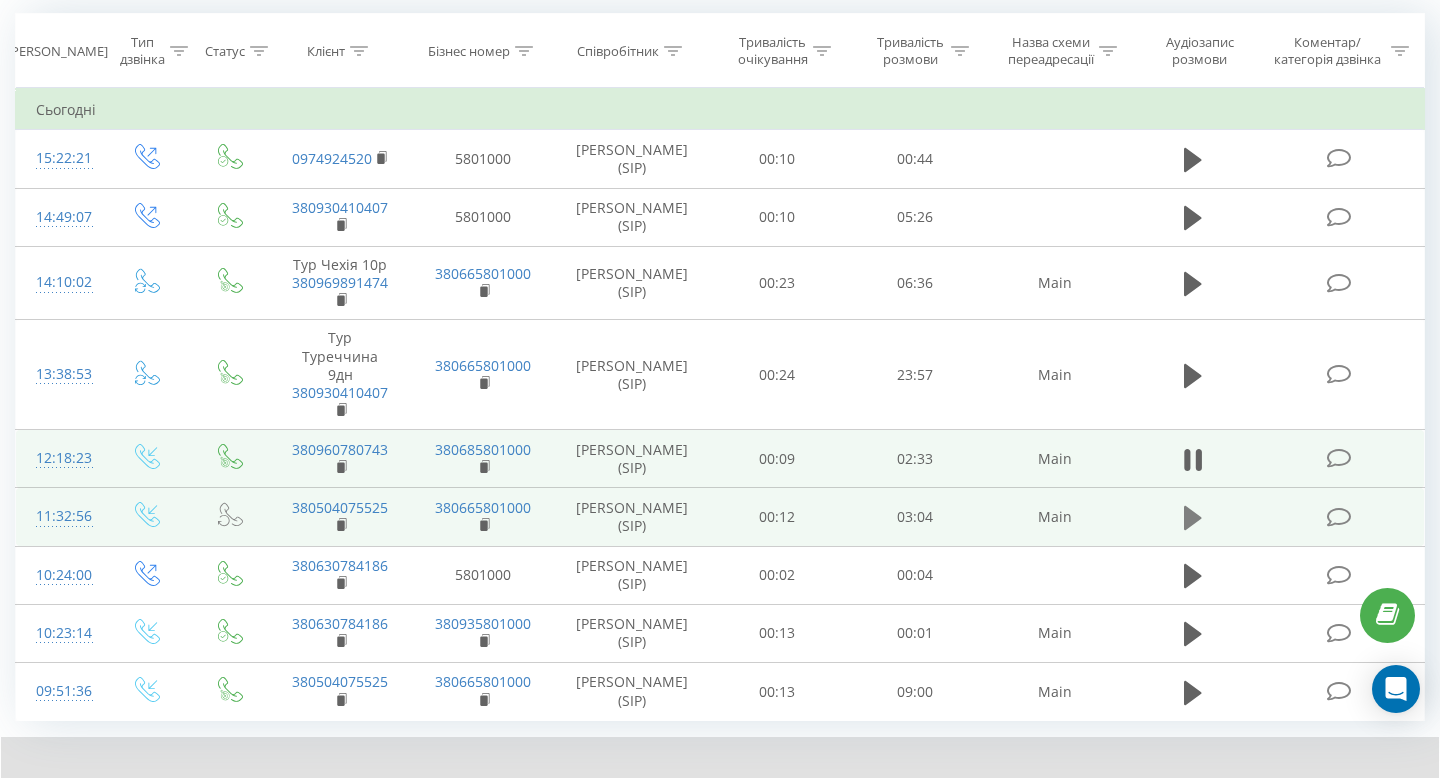 click 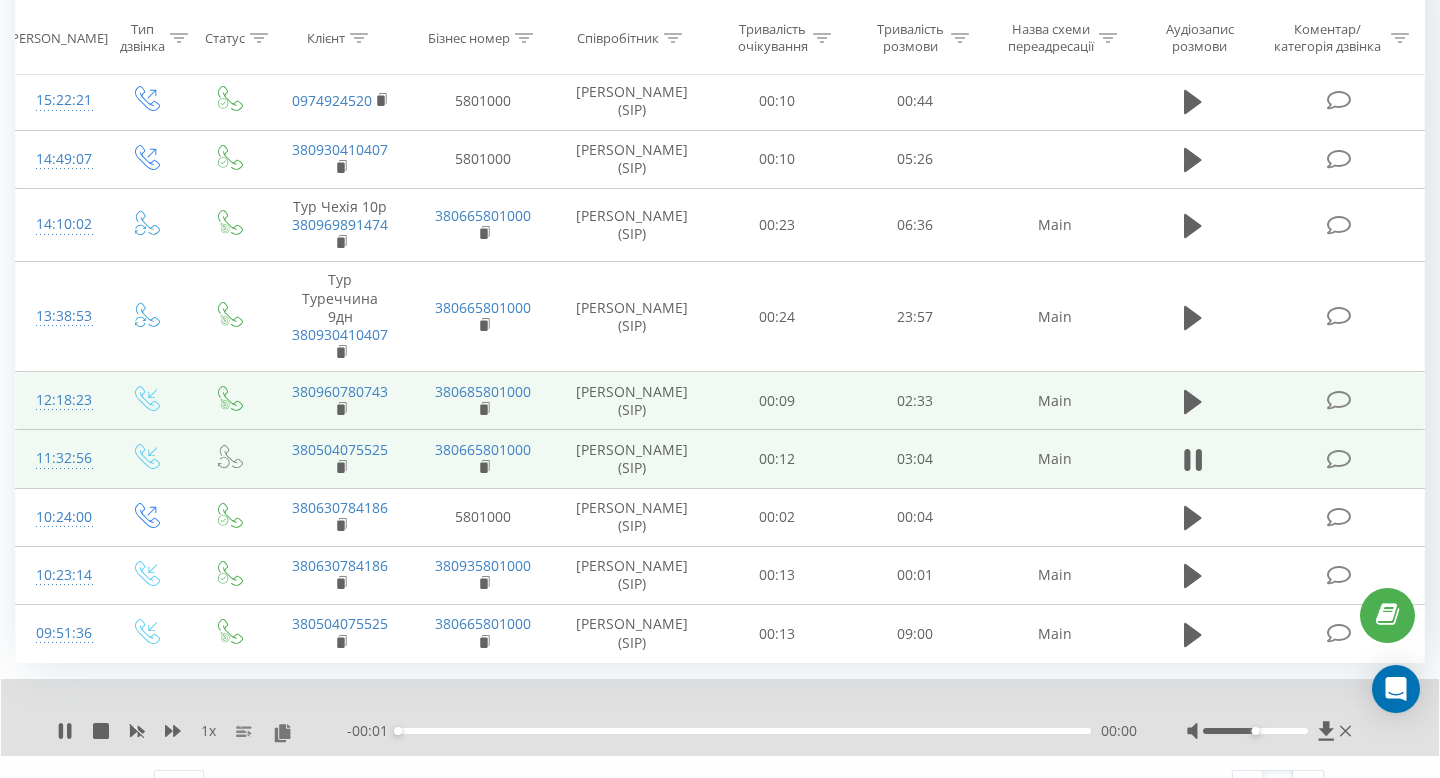 scroll, scrollTop: 246, scrollLeft: 0, axis: vertical 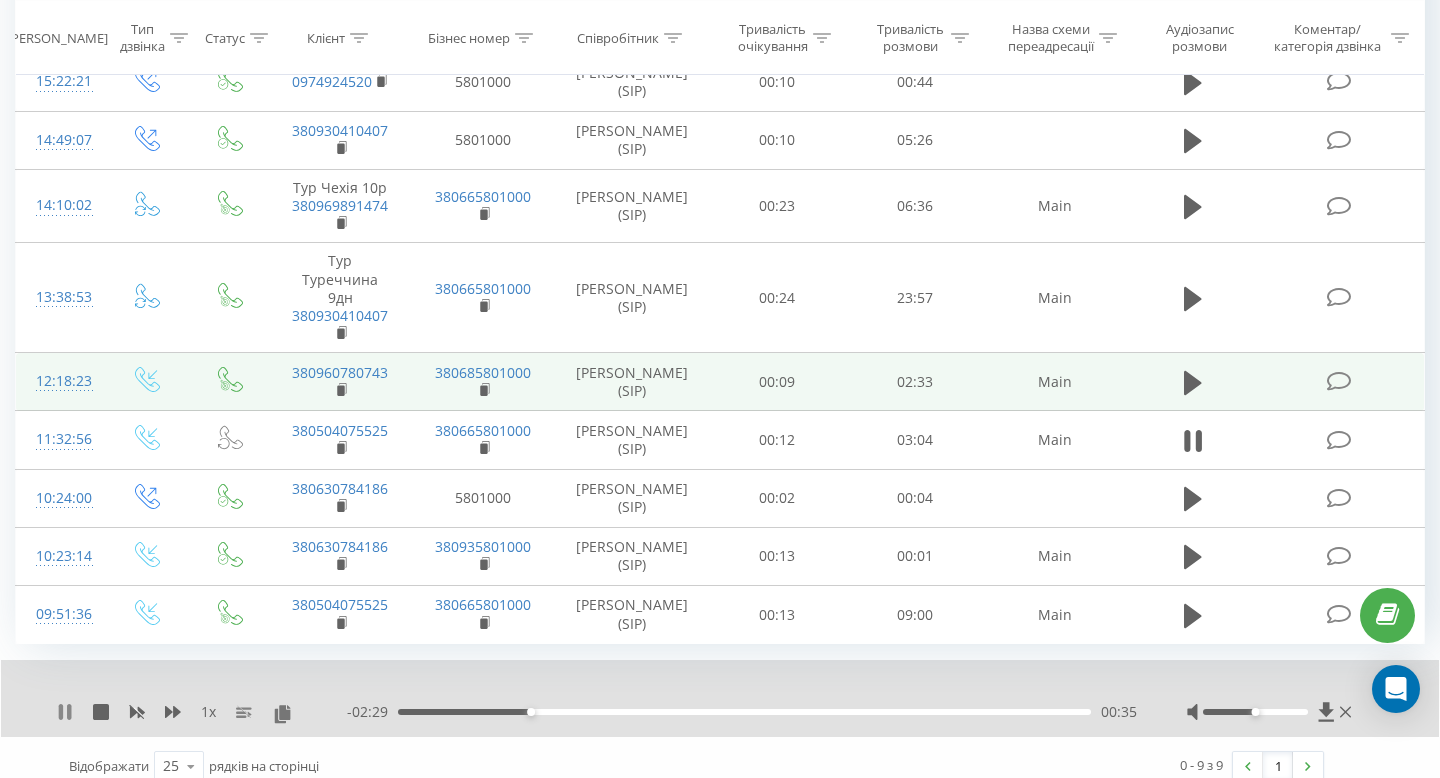 click 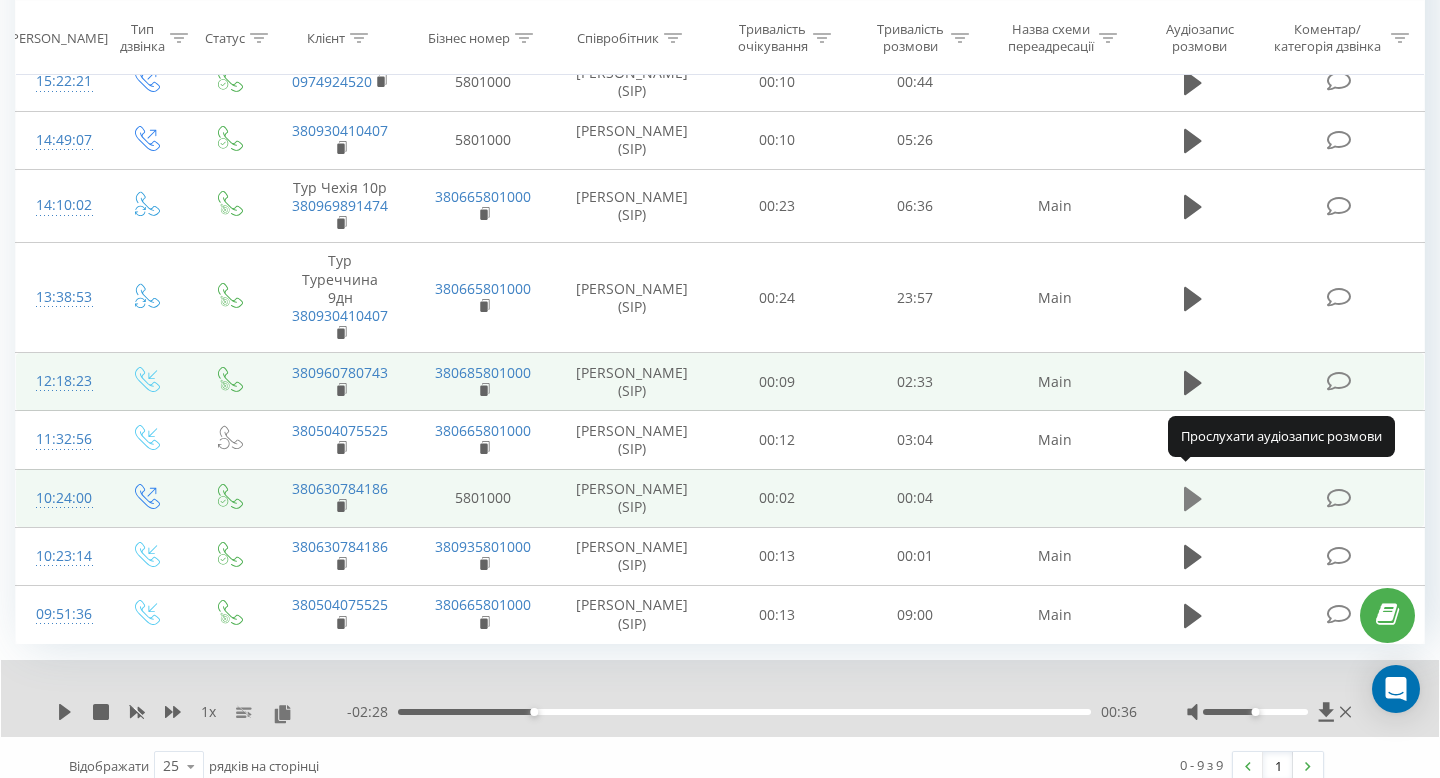click 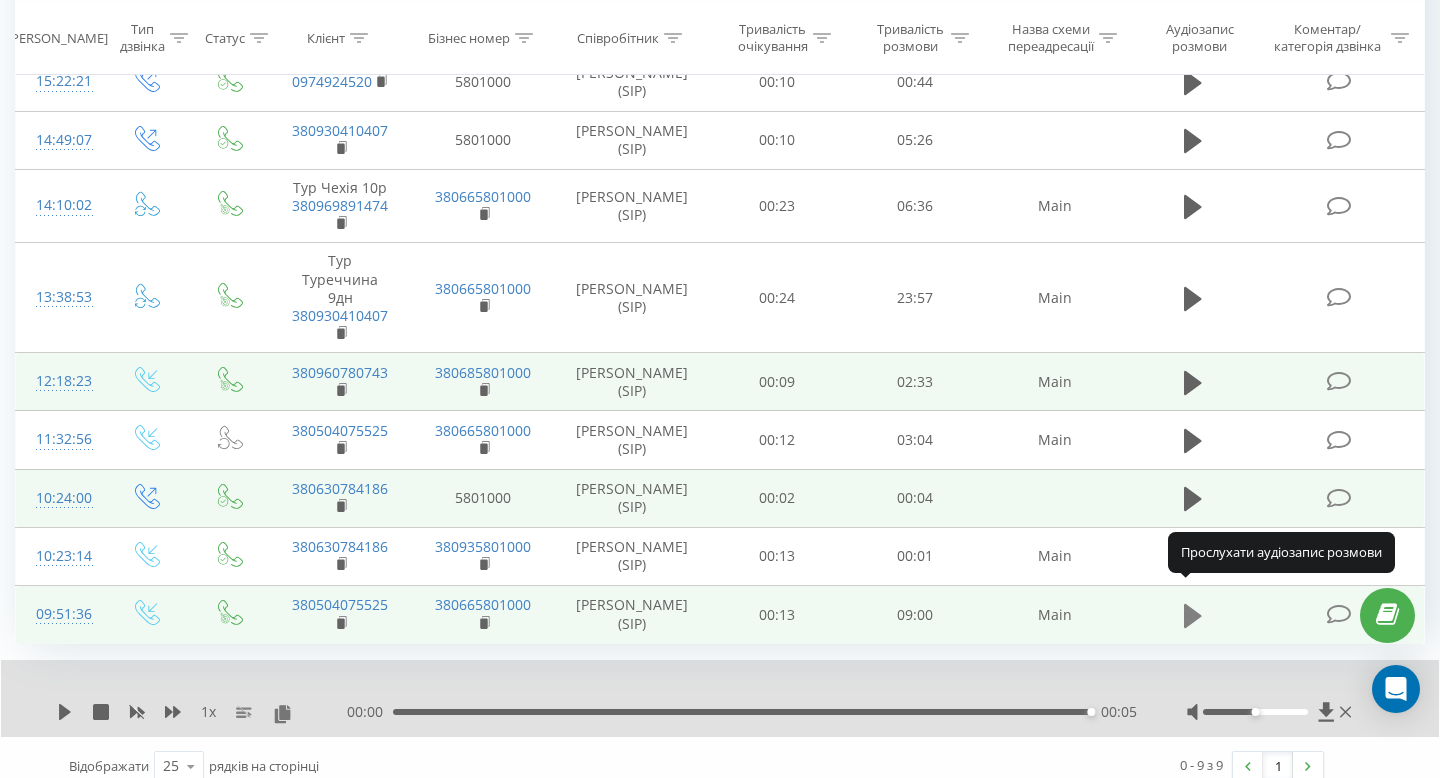 click 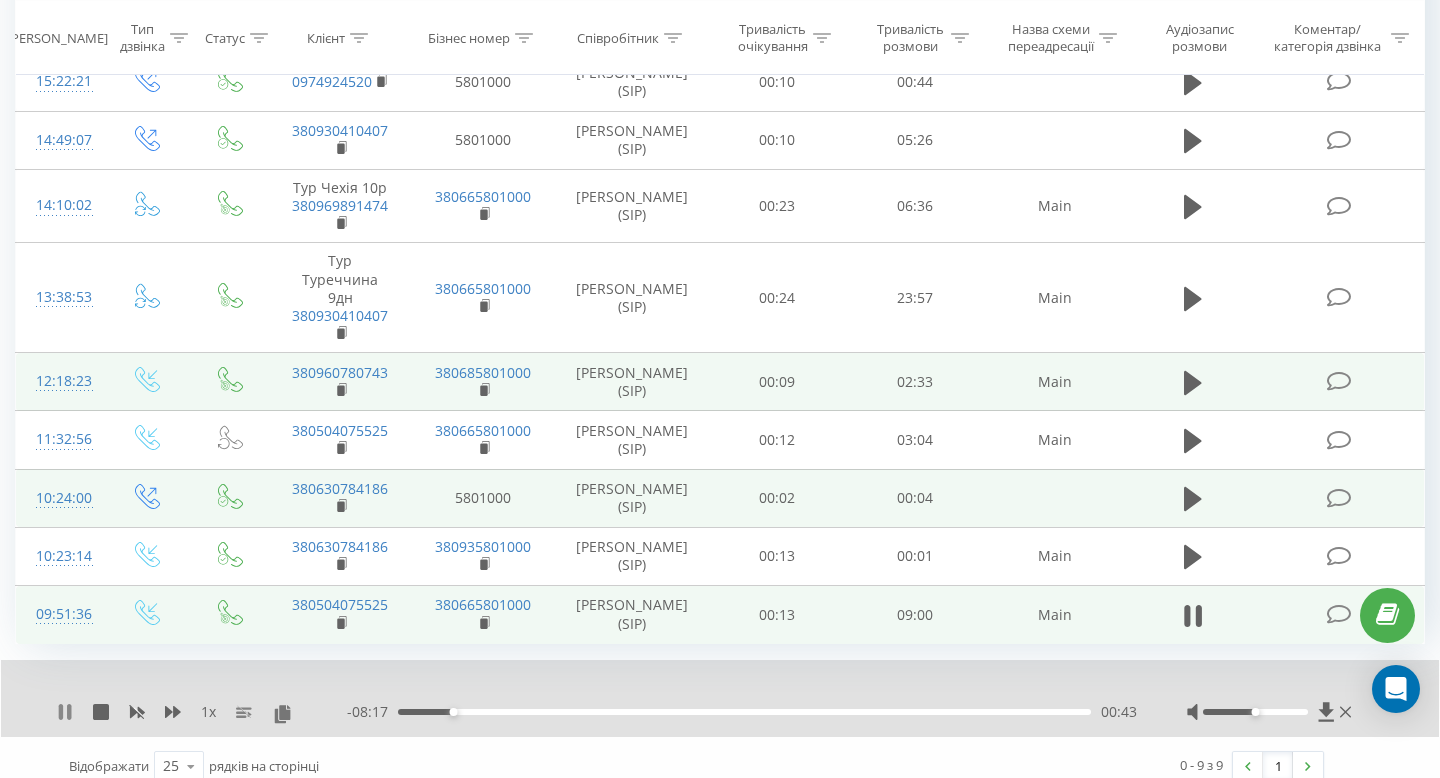 click 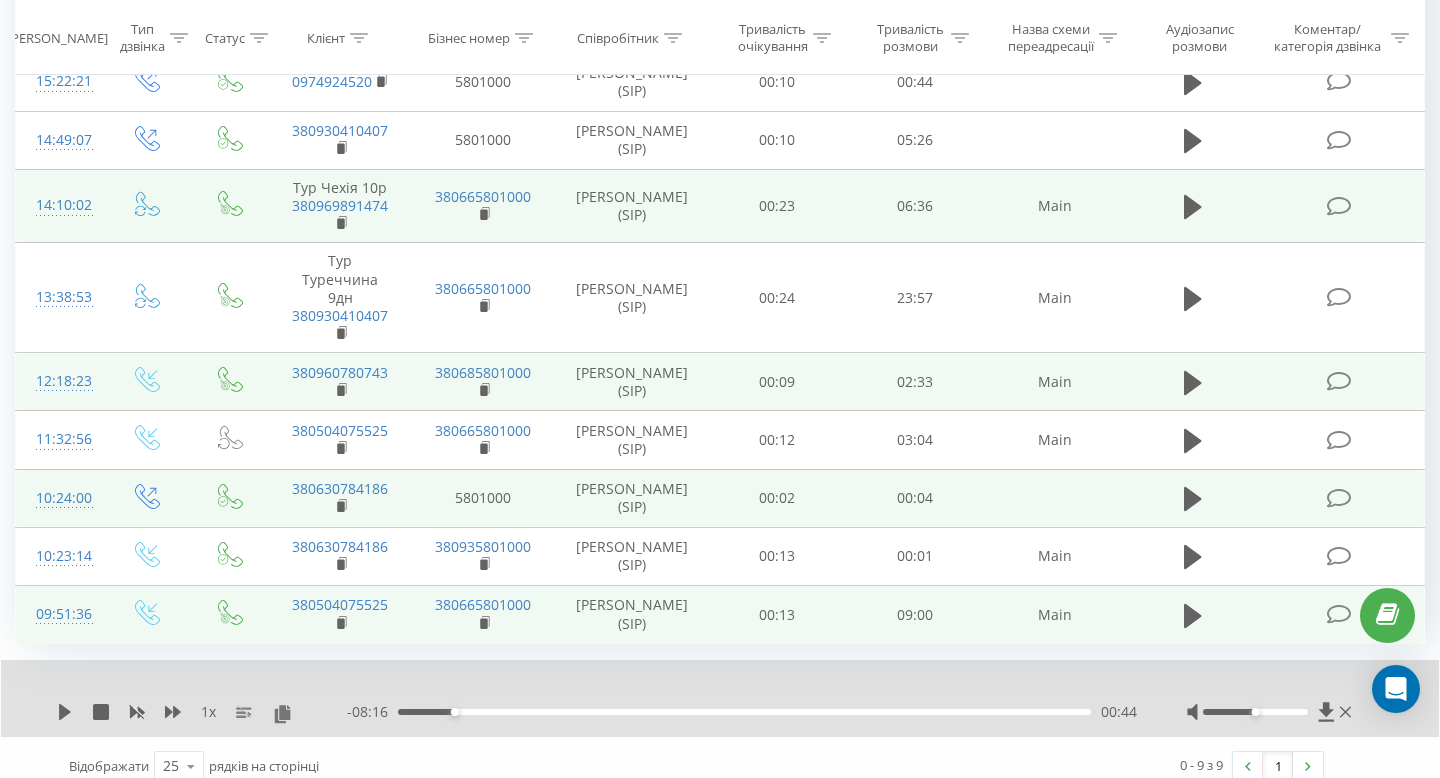 scroll, scrollTop: 0, scrollLeft: 0, axis: both 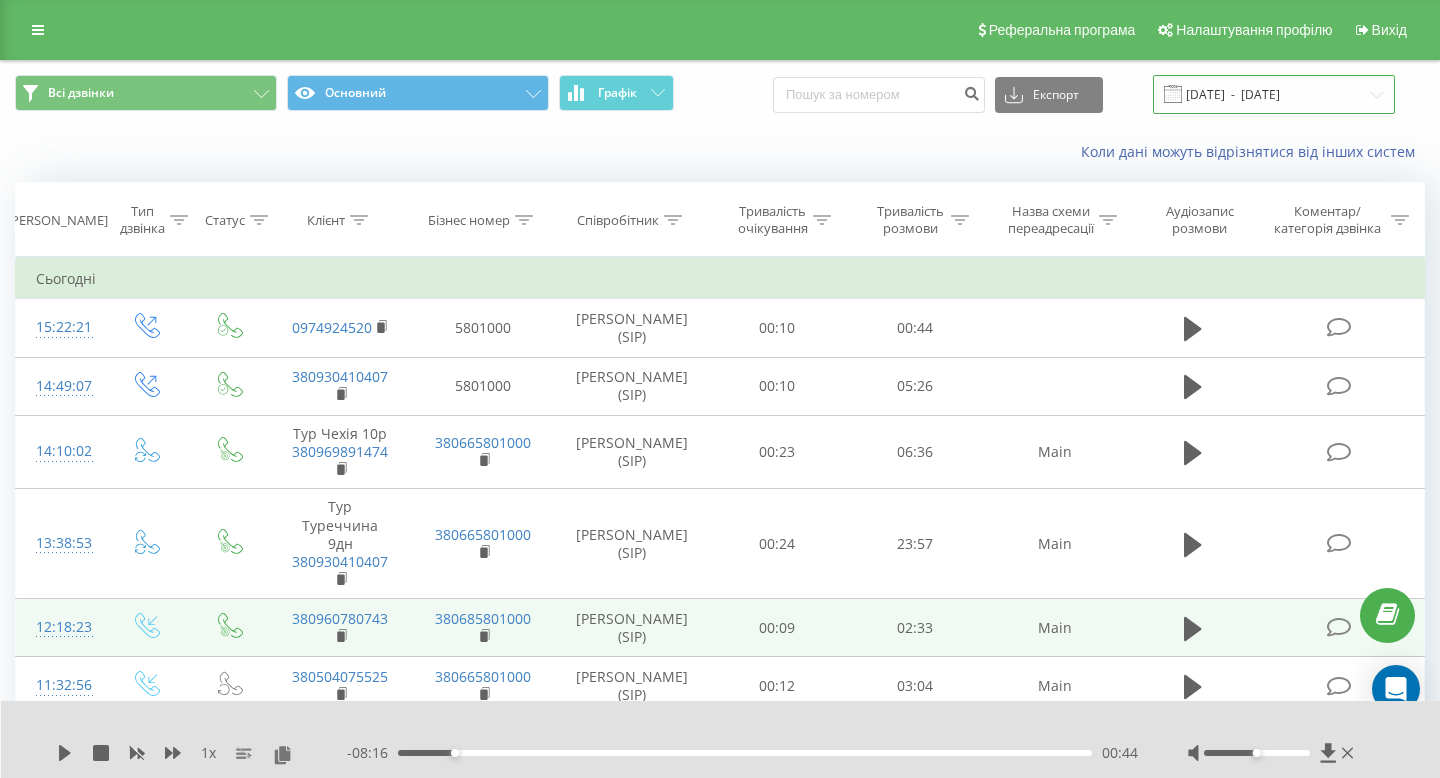 click on "[DATE]  -  [DATE]" at bounding box center [1274, 94] 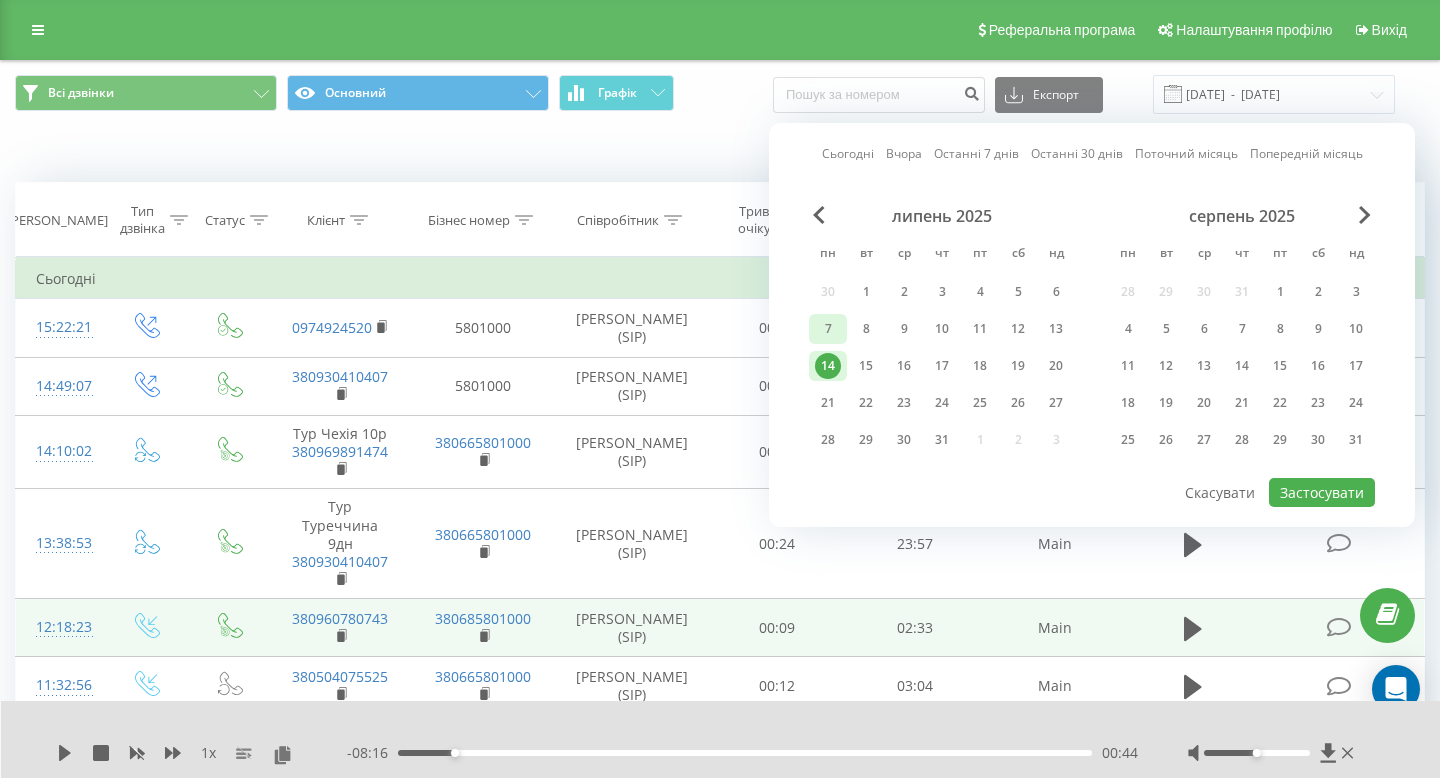 click on "7" at bounding box center (828, 329) 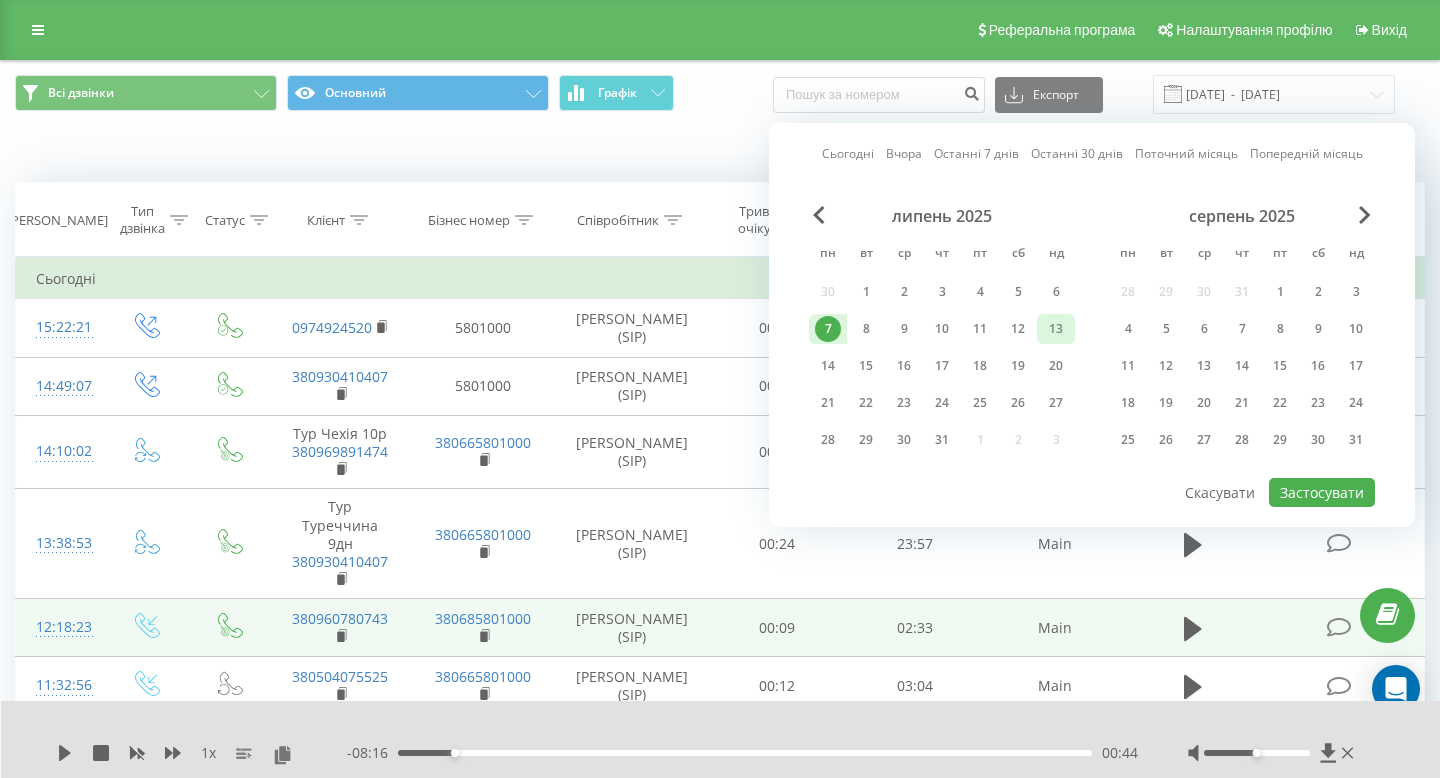 click on "13" at bounding box center [1056, 329] 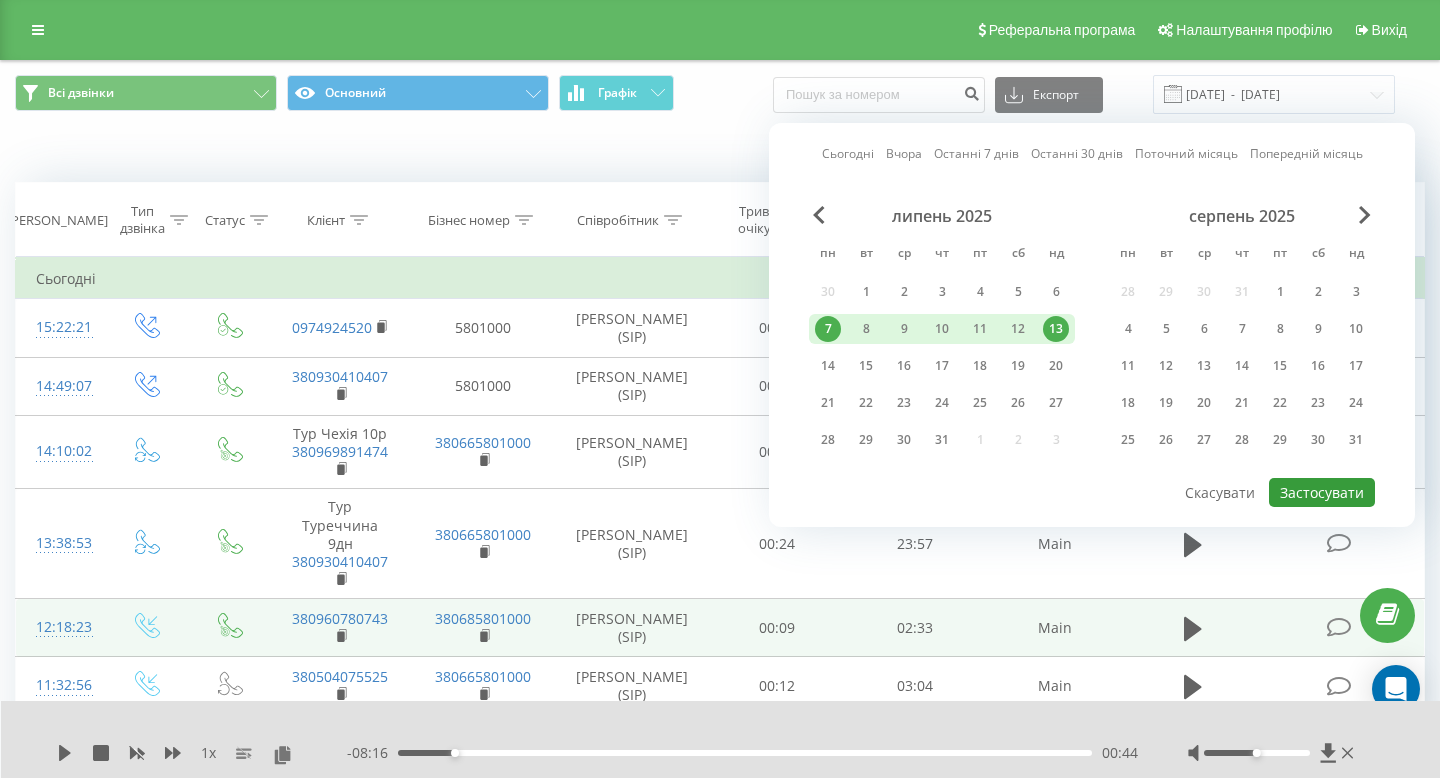 click on "Застосувати" at bounding box center [1322, 492] 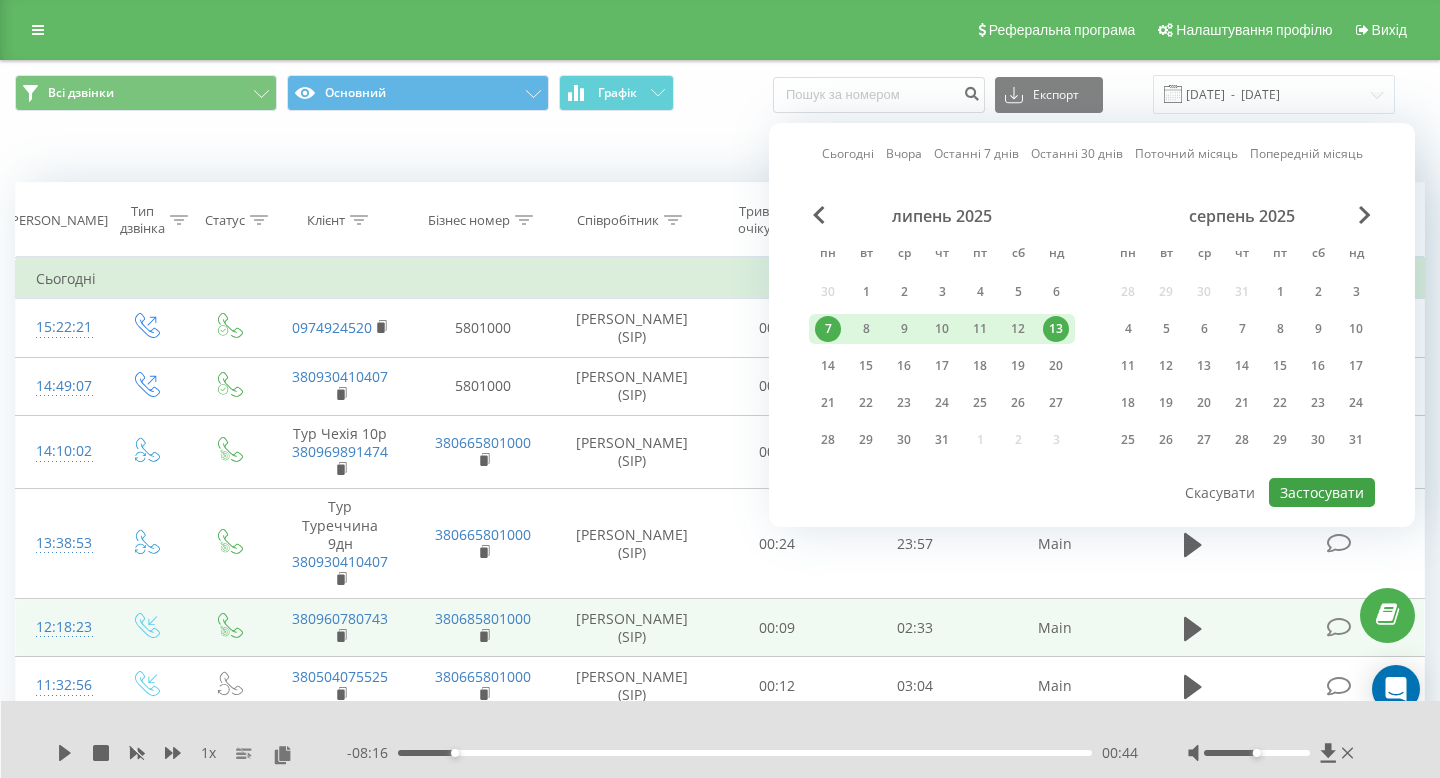 type on "07.07.2025  -  13.07.2025" 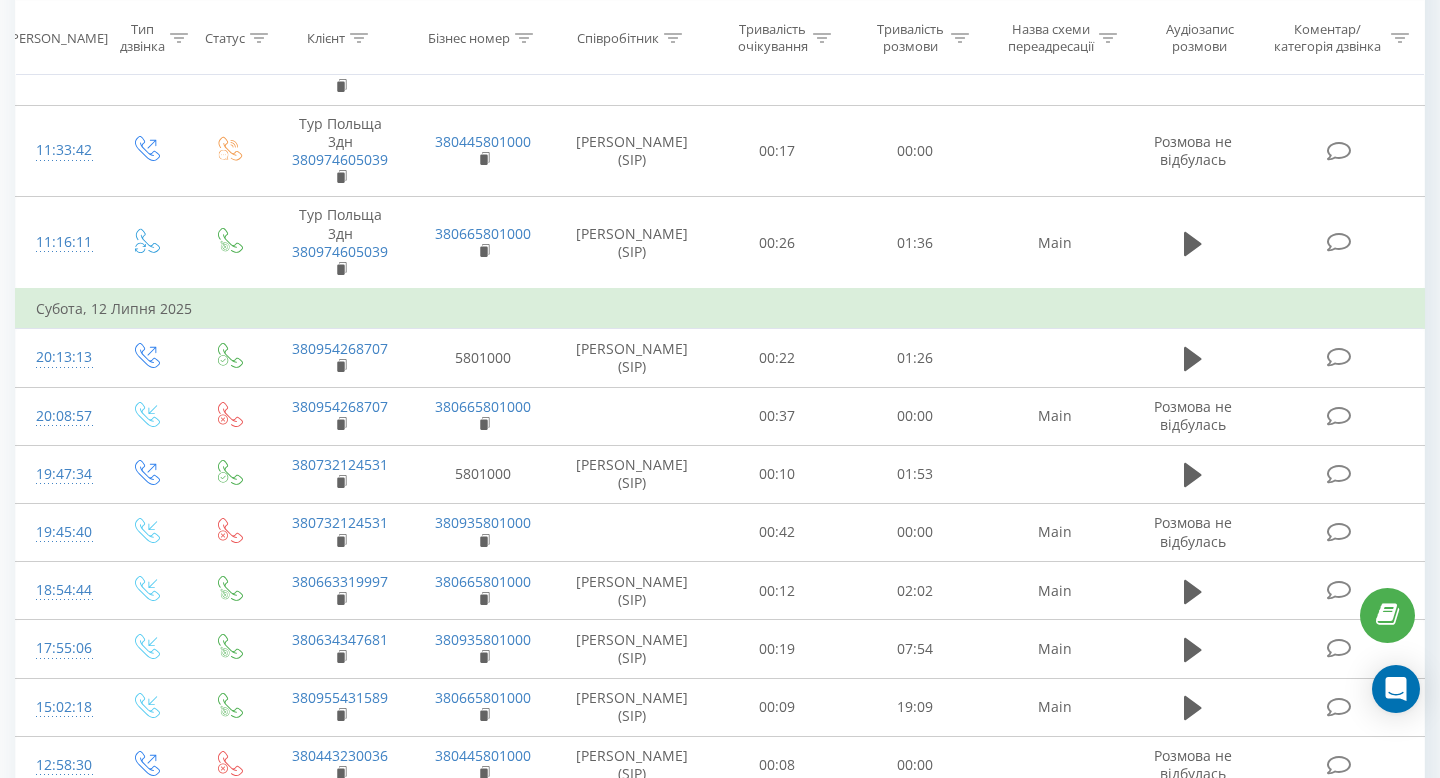 scroll, scrollTop: 483, scrollLeft: 0, axis: vertical 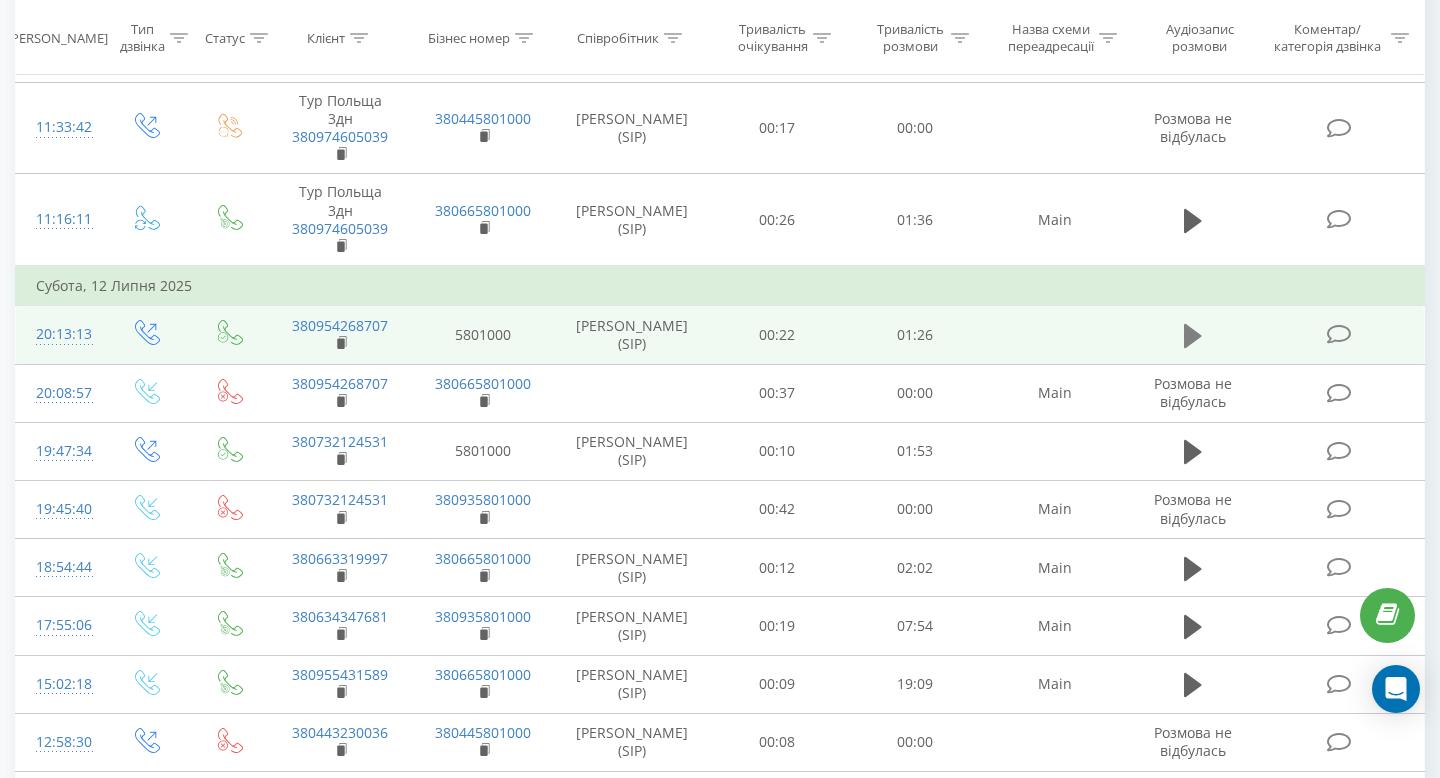 click 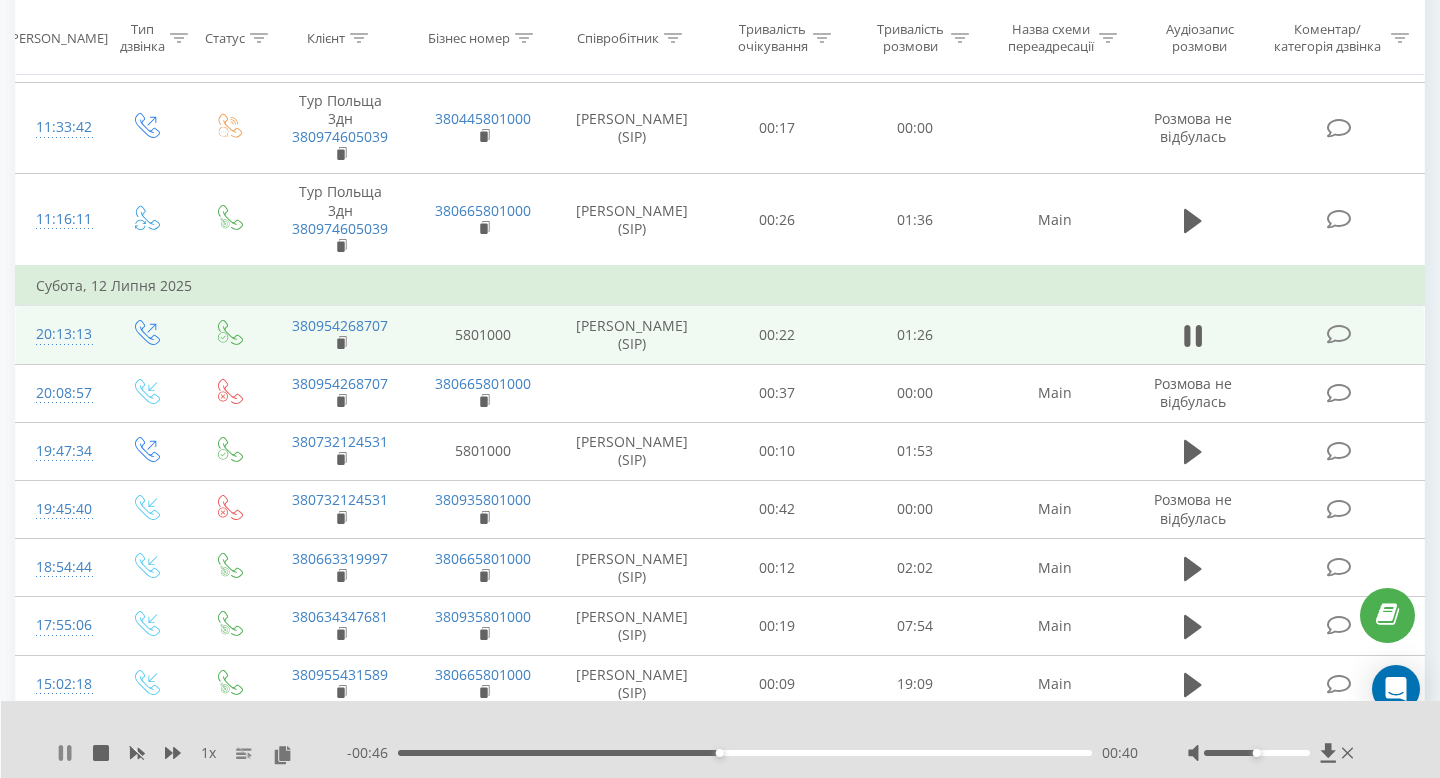 click 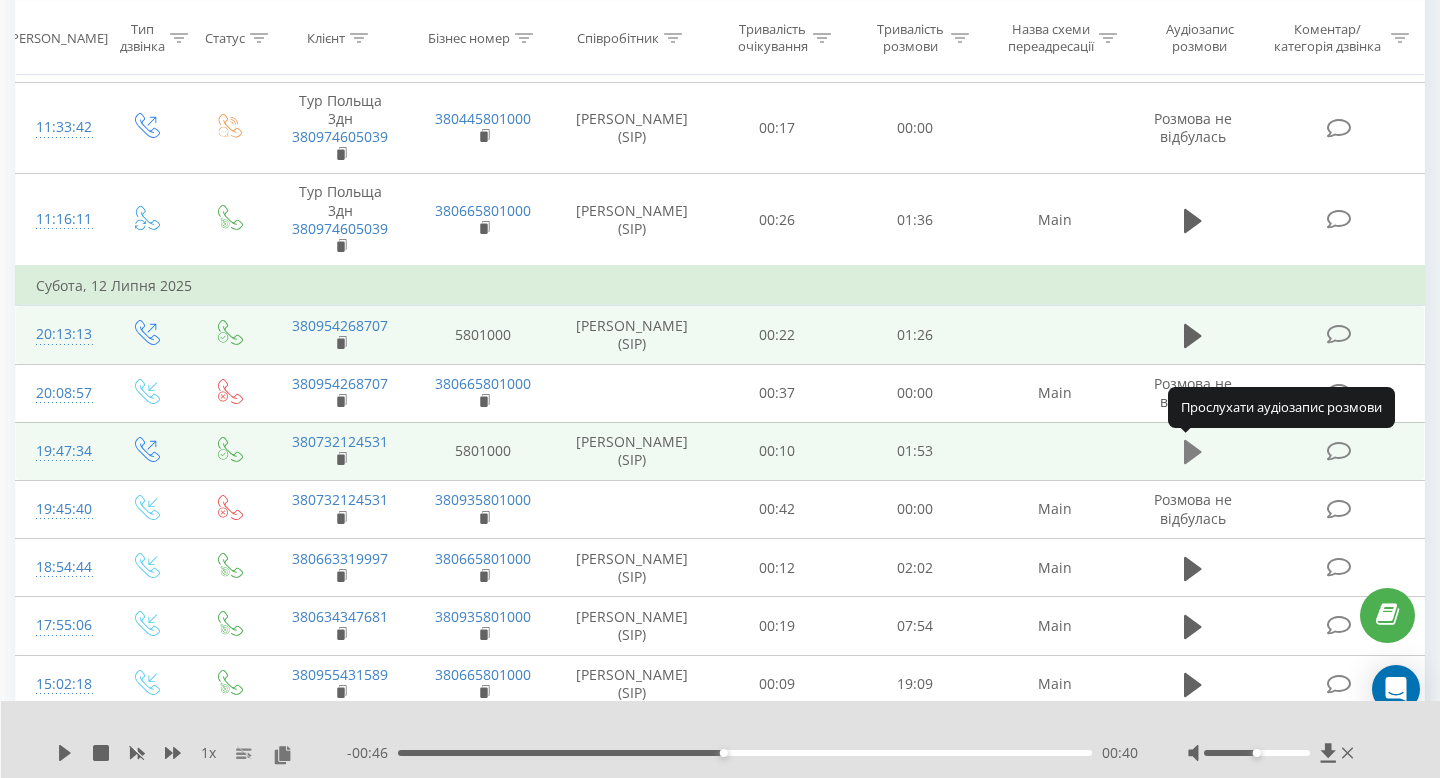 click 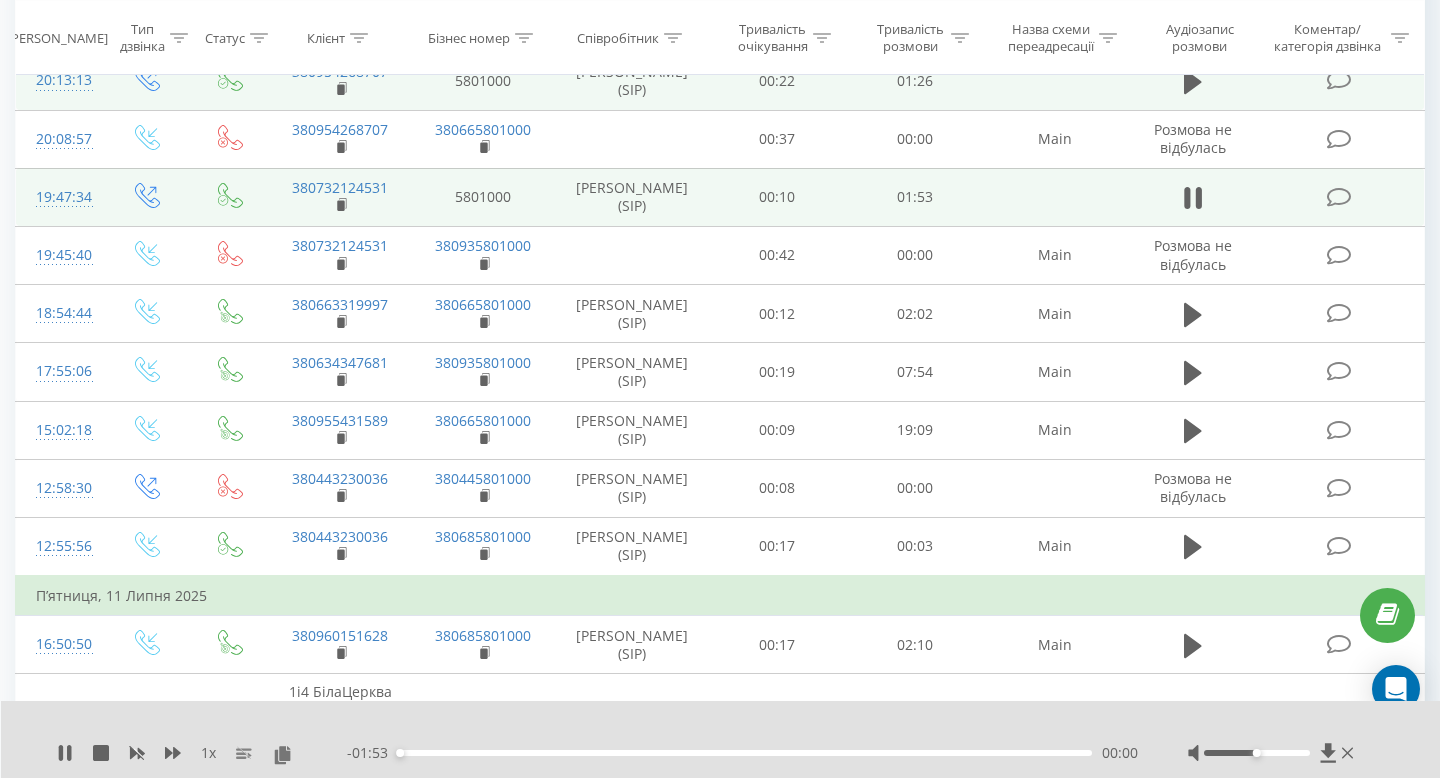 scroll, scrollTop: 740, scrollLeft: 0, axis: vertical 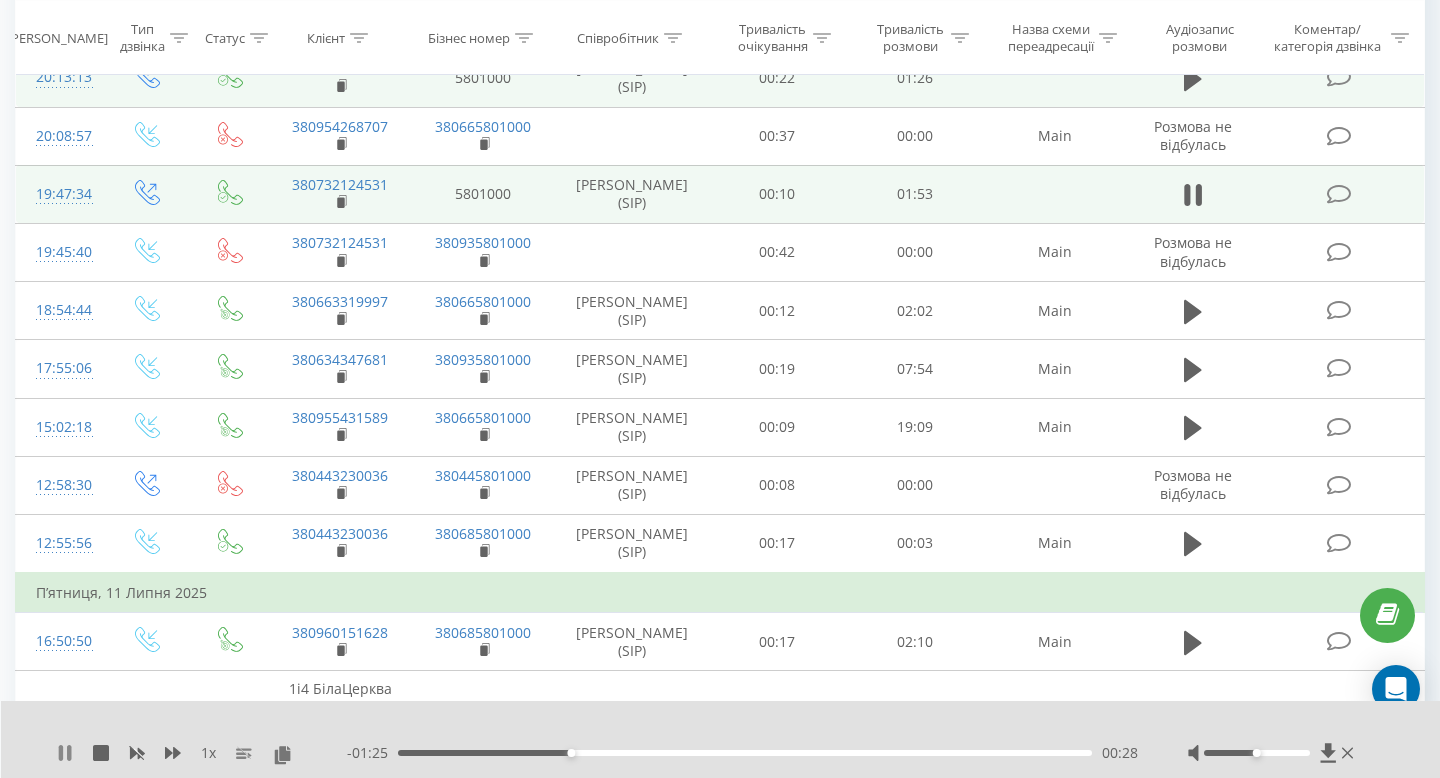 click 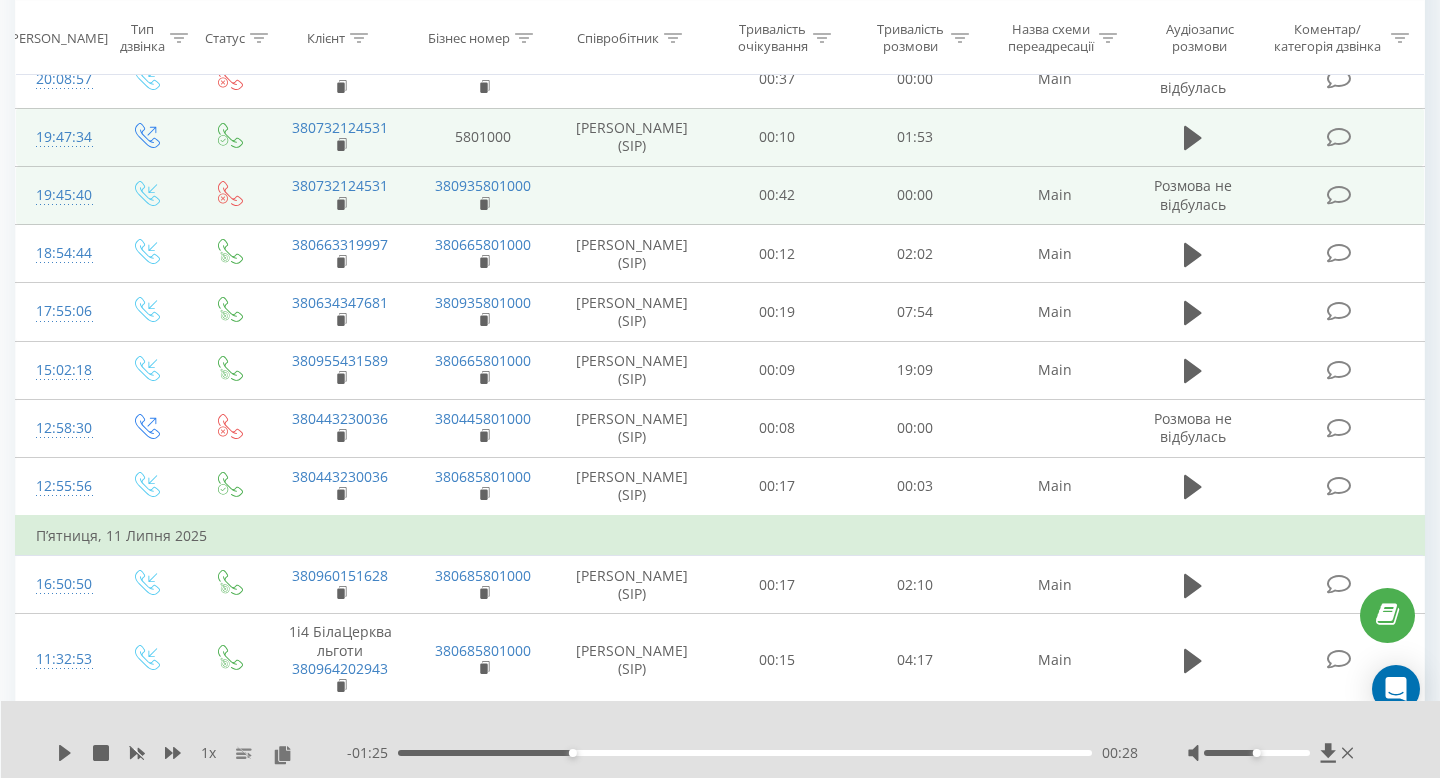 scroll, scrollTop: 796, scrollLeft: 0, axis: vertical 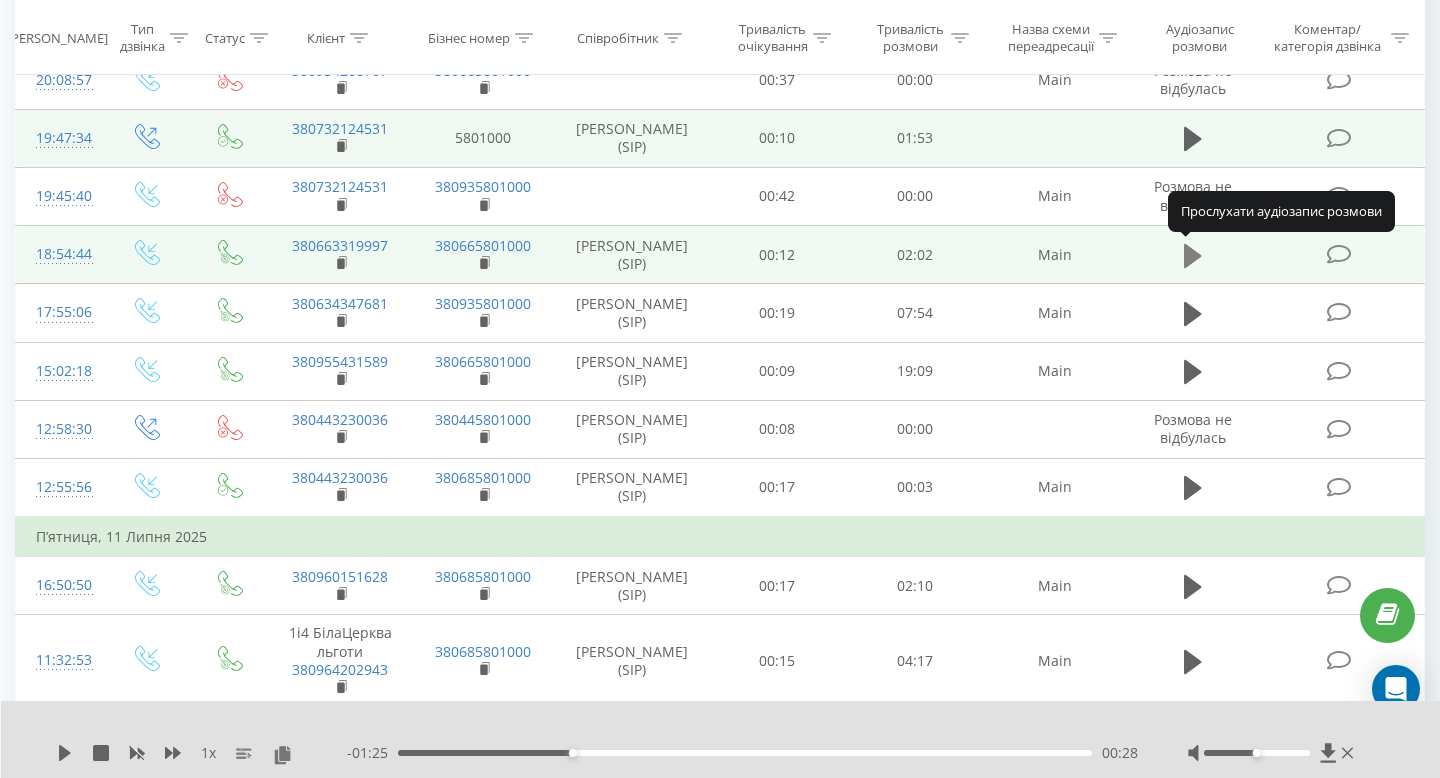 click 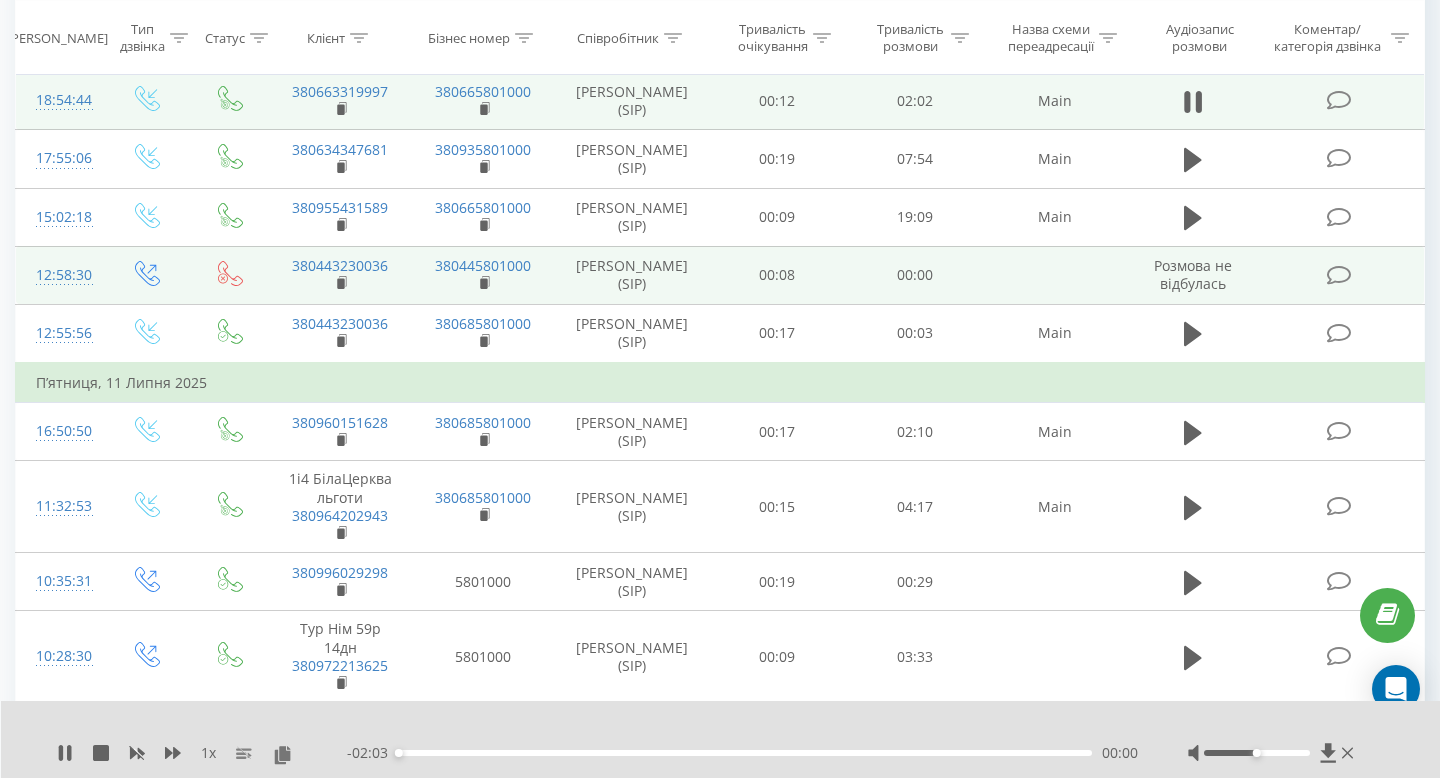 scroll, scrollTop: 951, scrollLeft: 0, axis: vertical 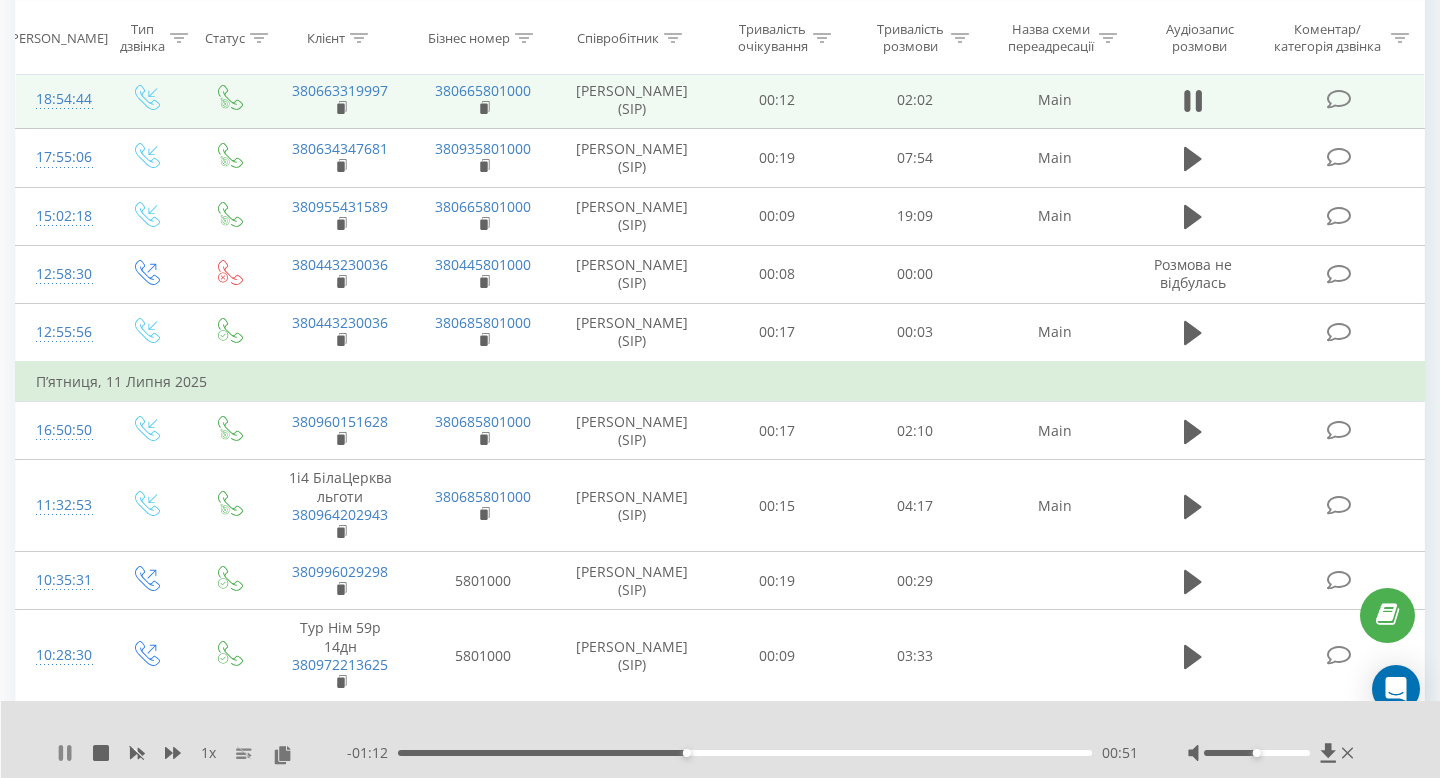 click 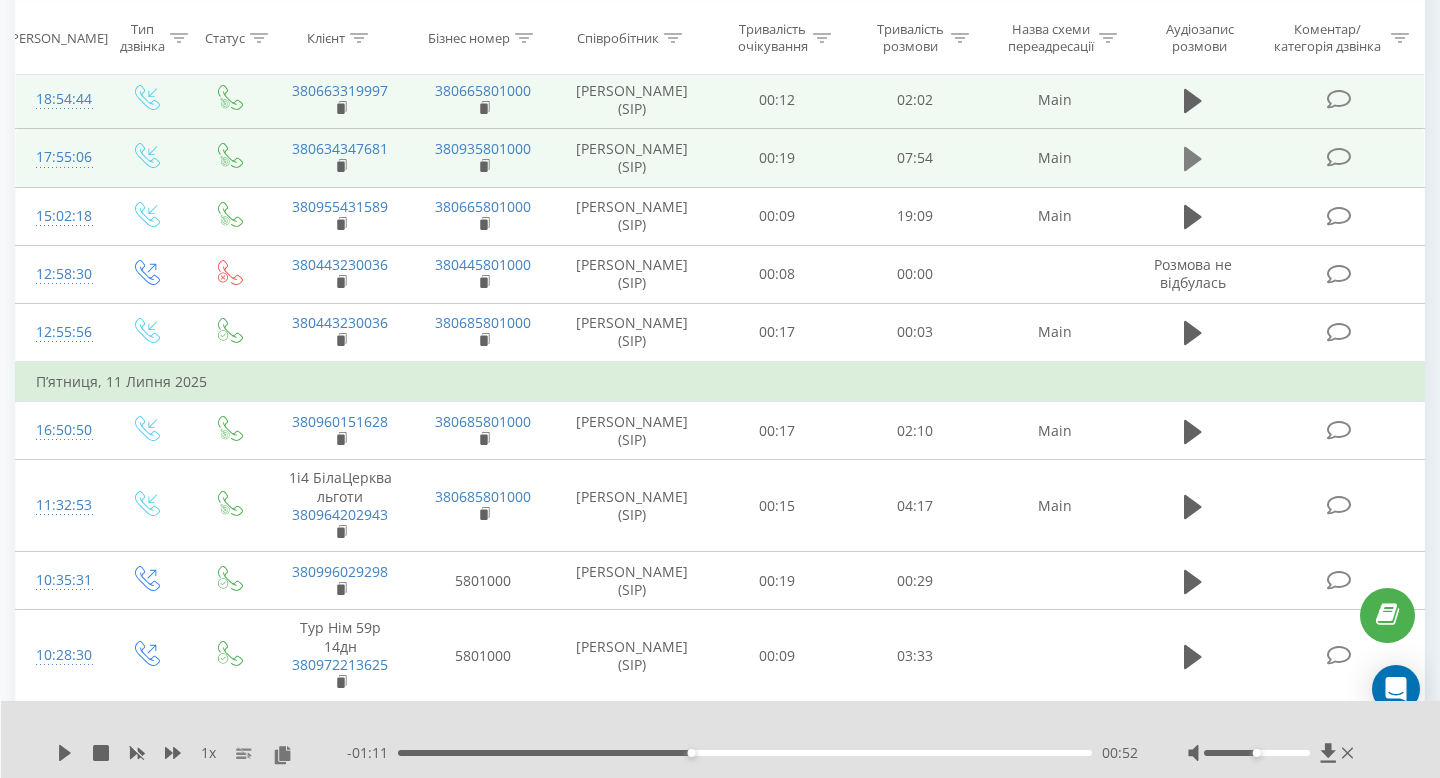 click 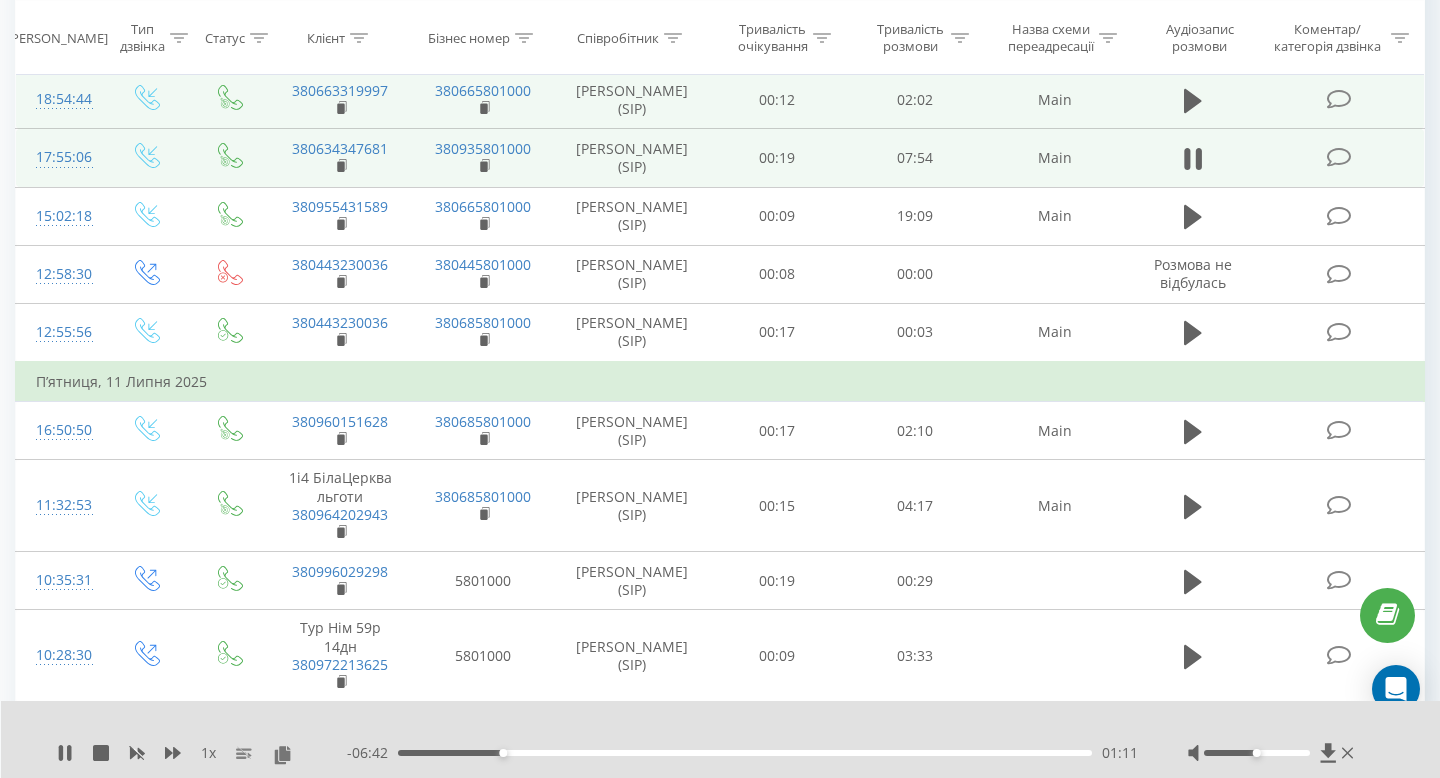 click on "1 x  - 06:42 01:11   01:11" at bounding box center [721, 739] 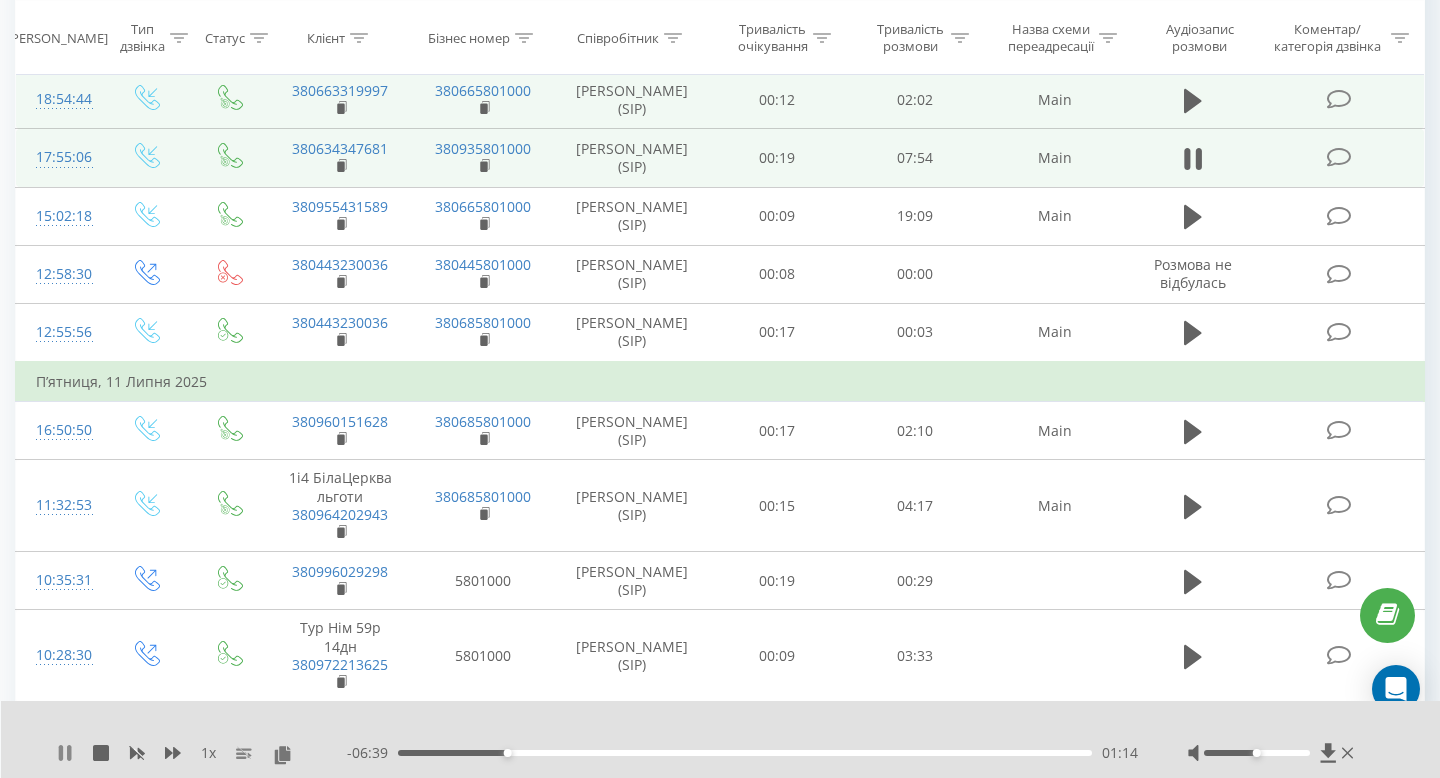 click 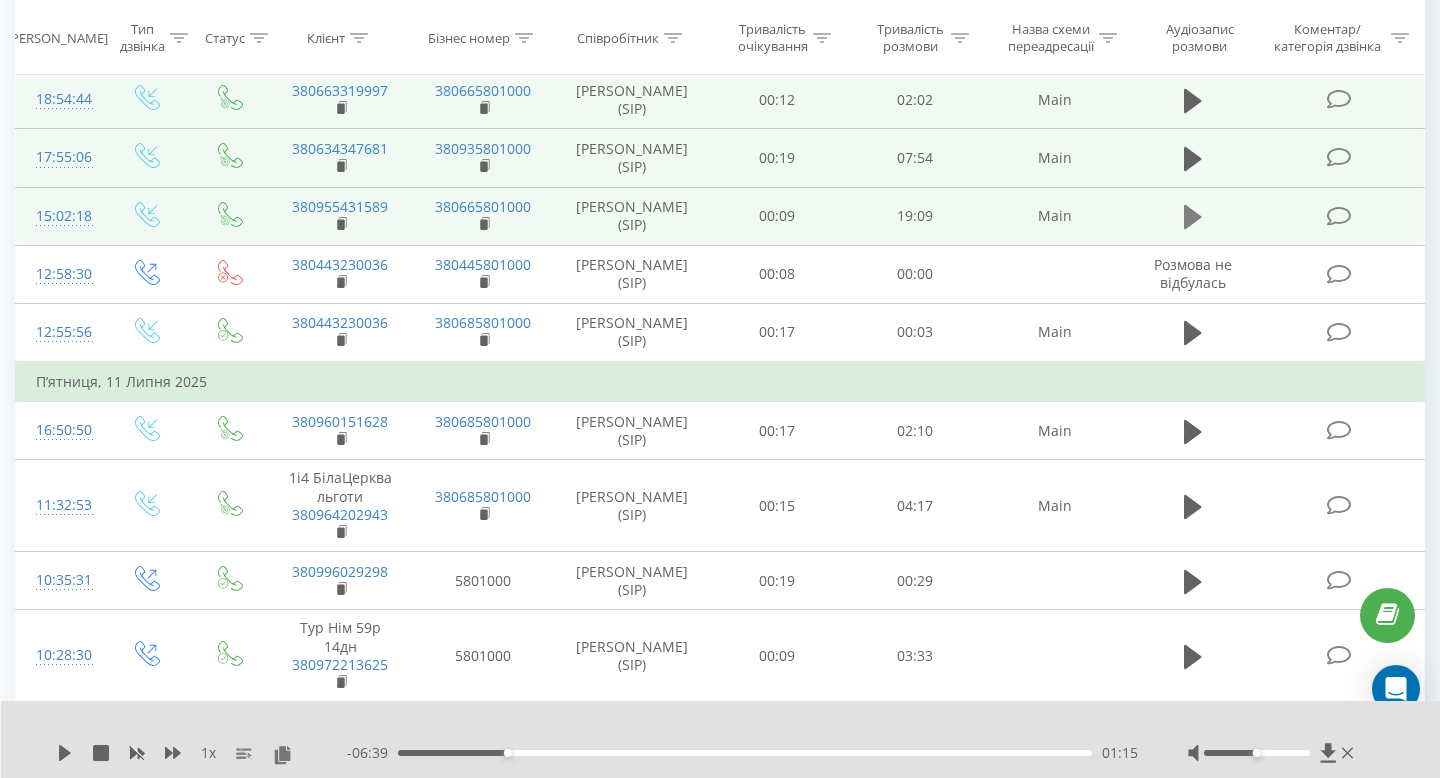 click 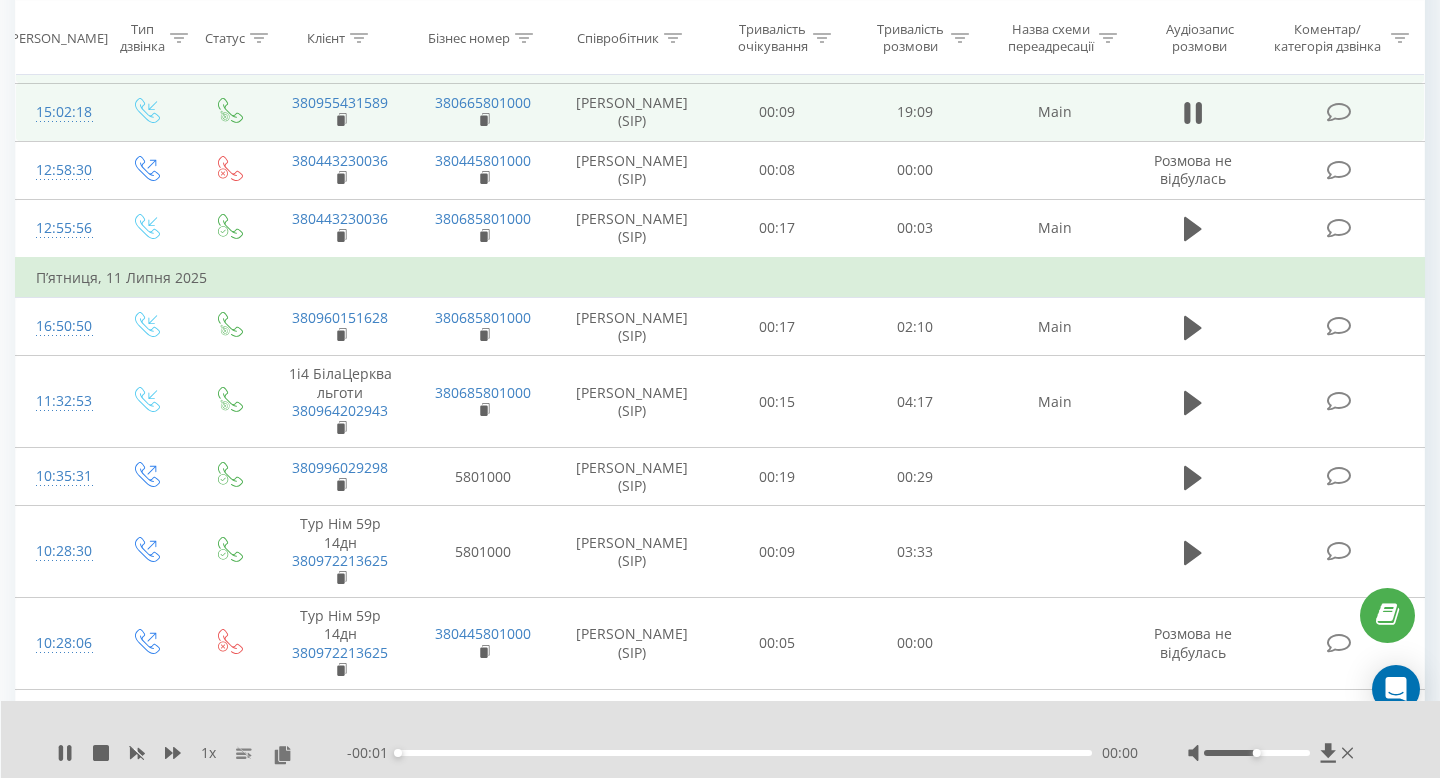 scroll, scrollTop: 1068, scrollLeft: 0, axis: vertical 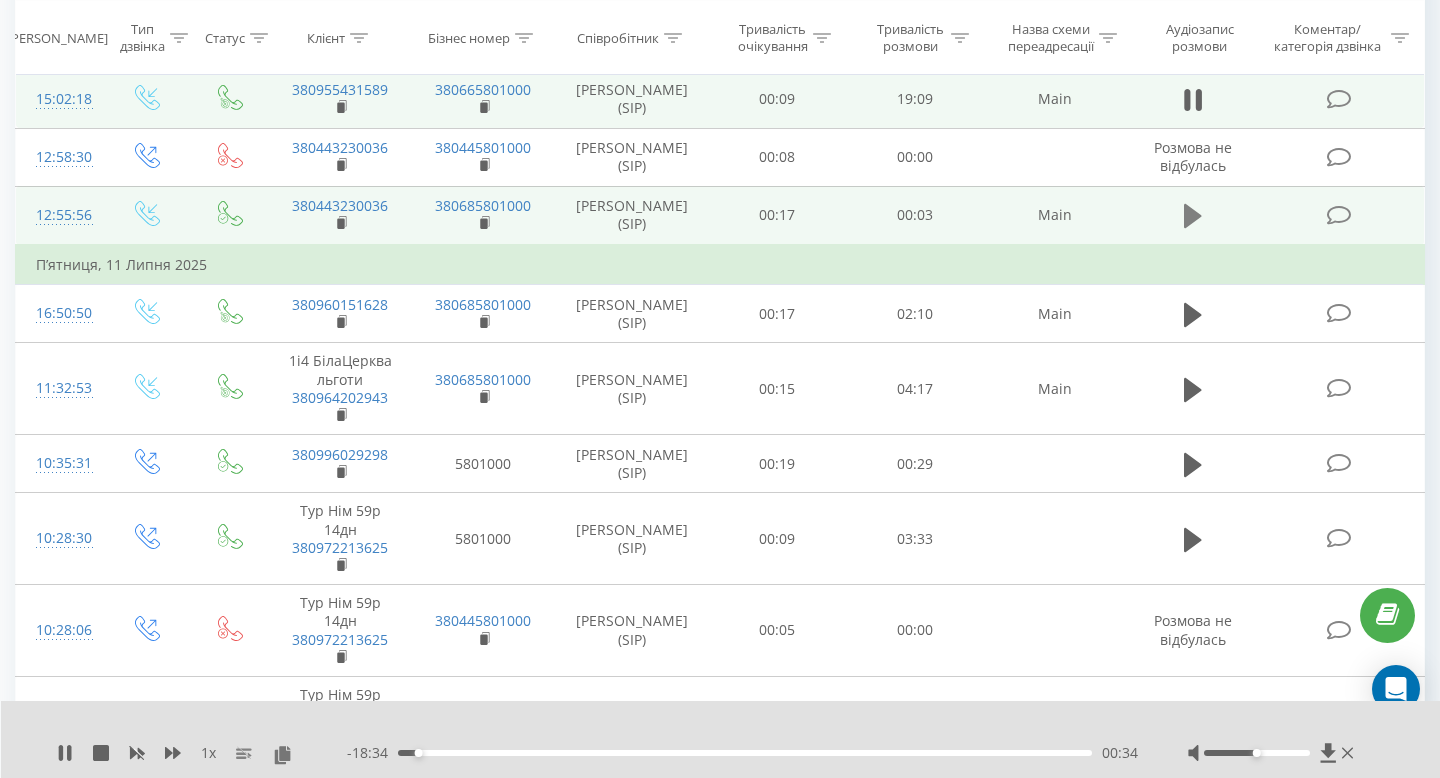 click 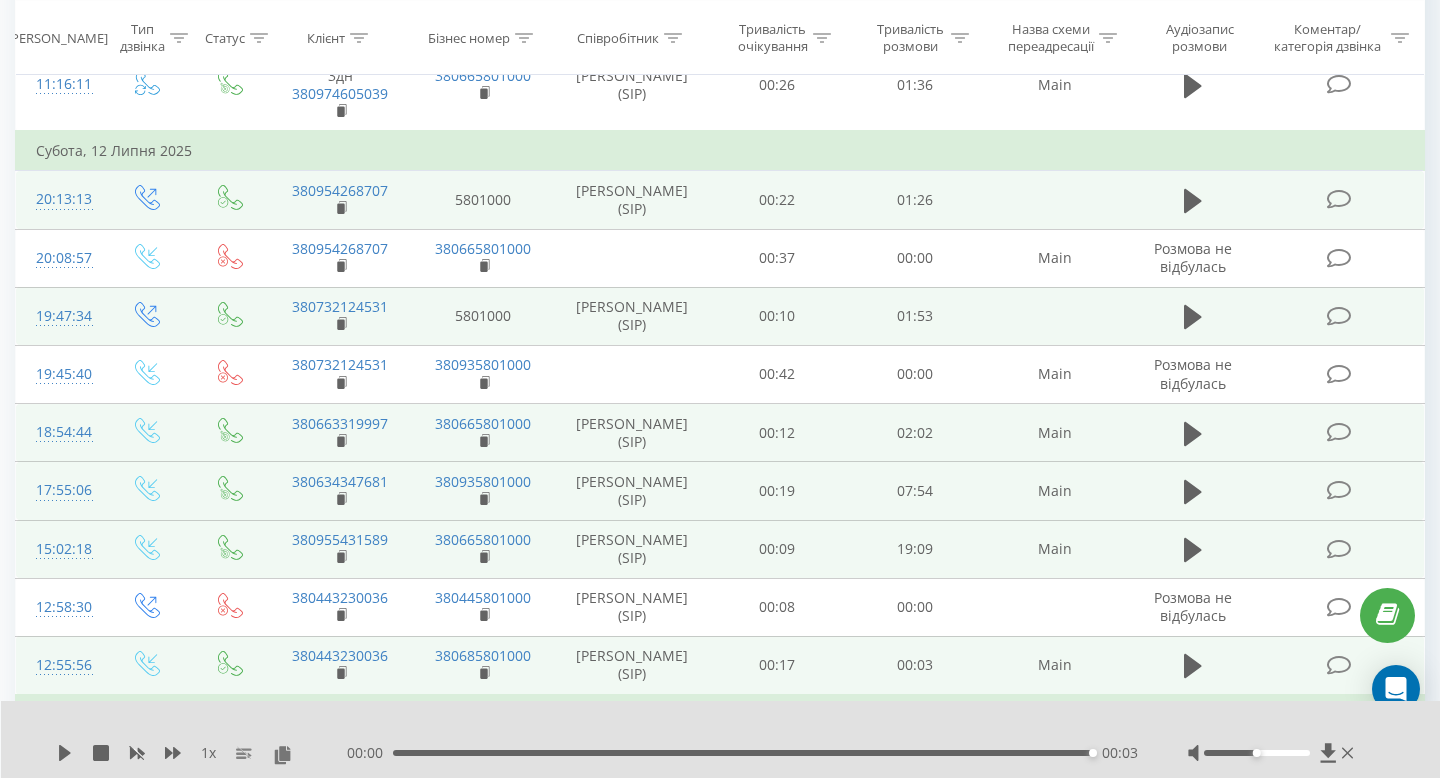 scroll, scrollTop: 617, scrollLeft: 0, axis: vertical 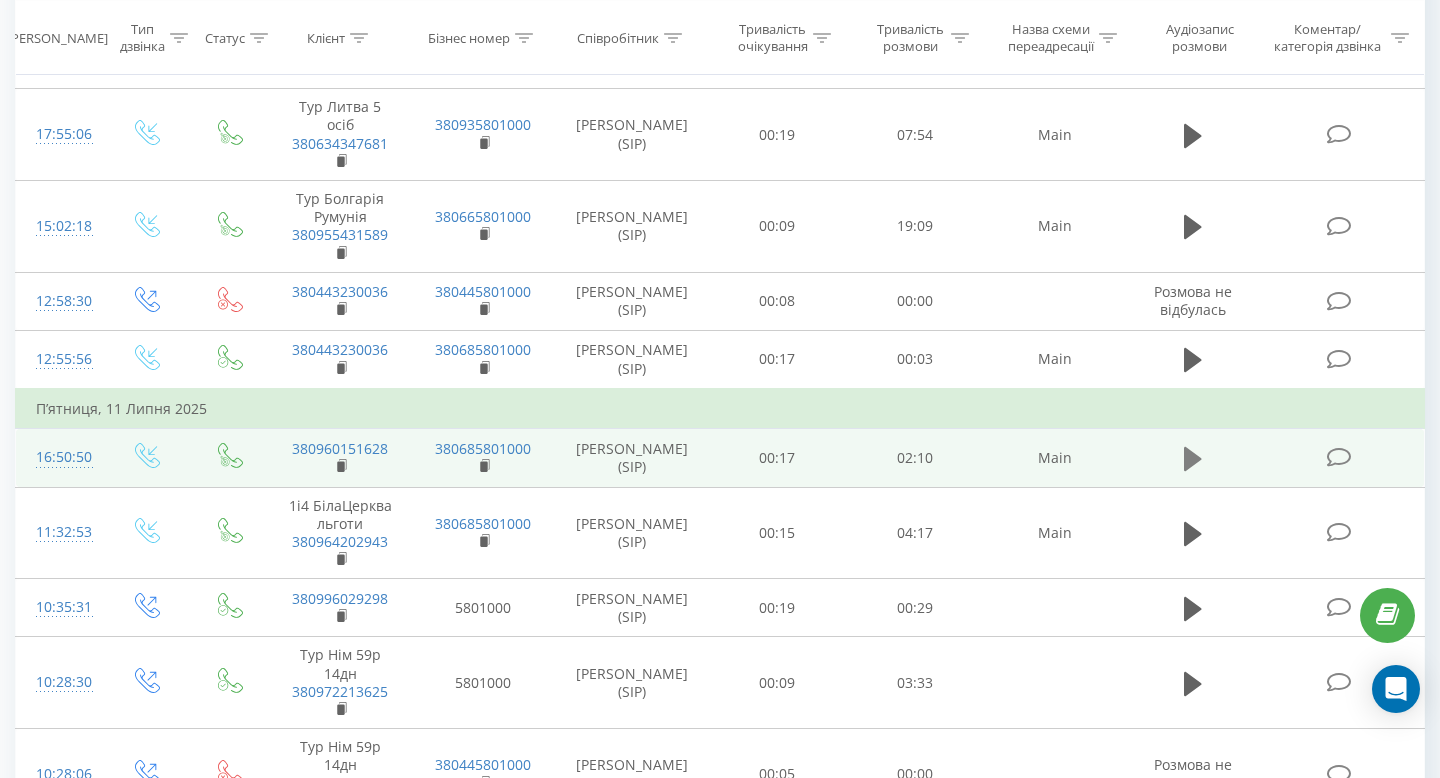 click 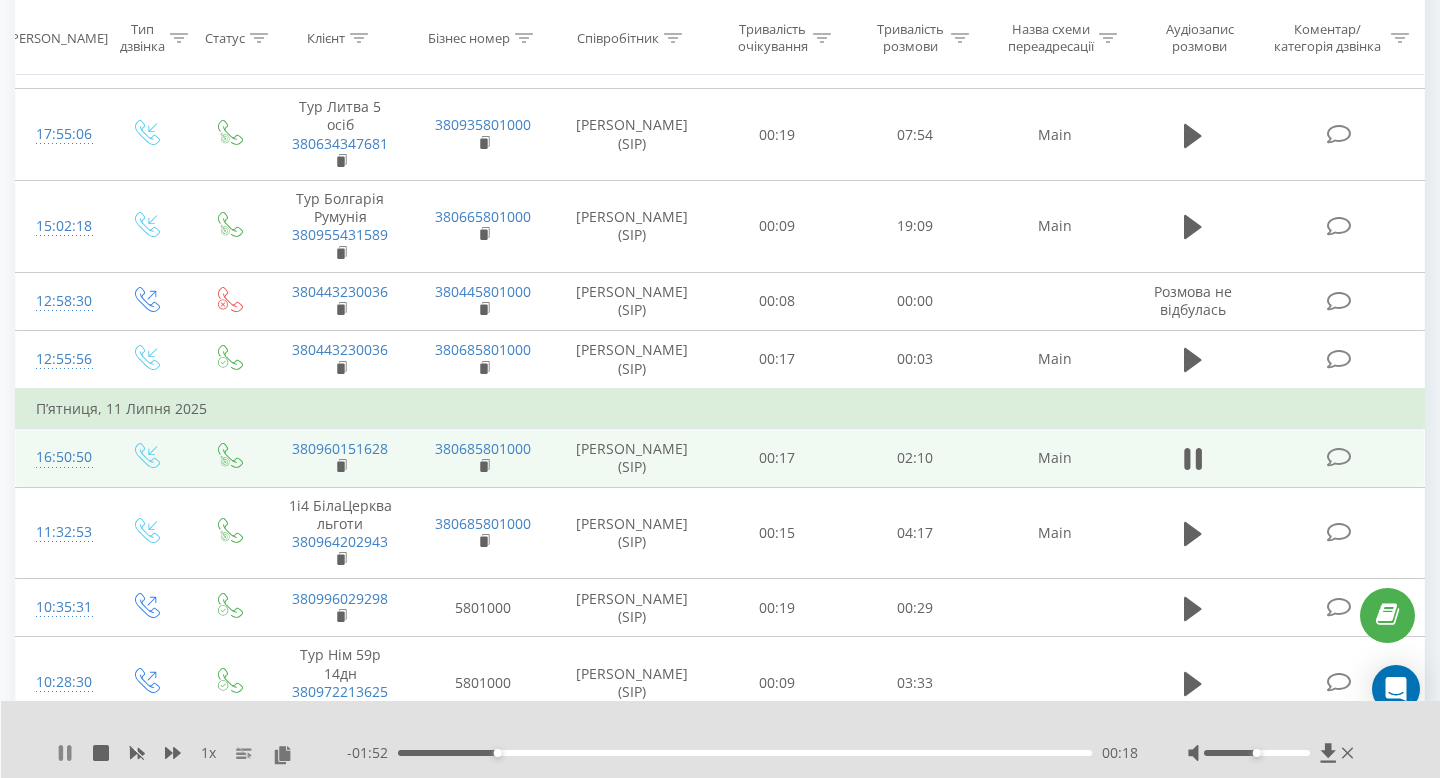 click 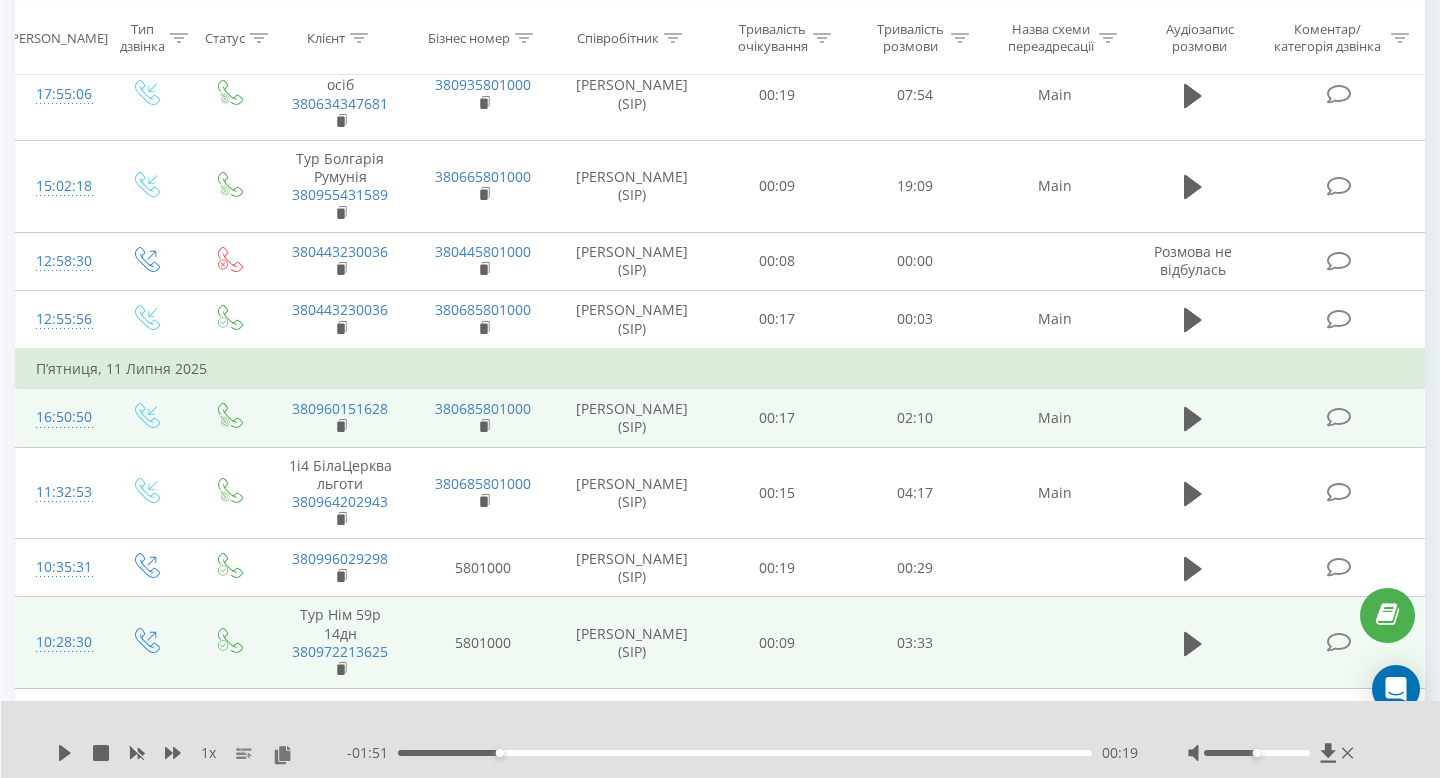 scroll, scrollTop: 1367, scrollLeft: 0, axis: vertical 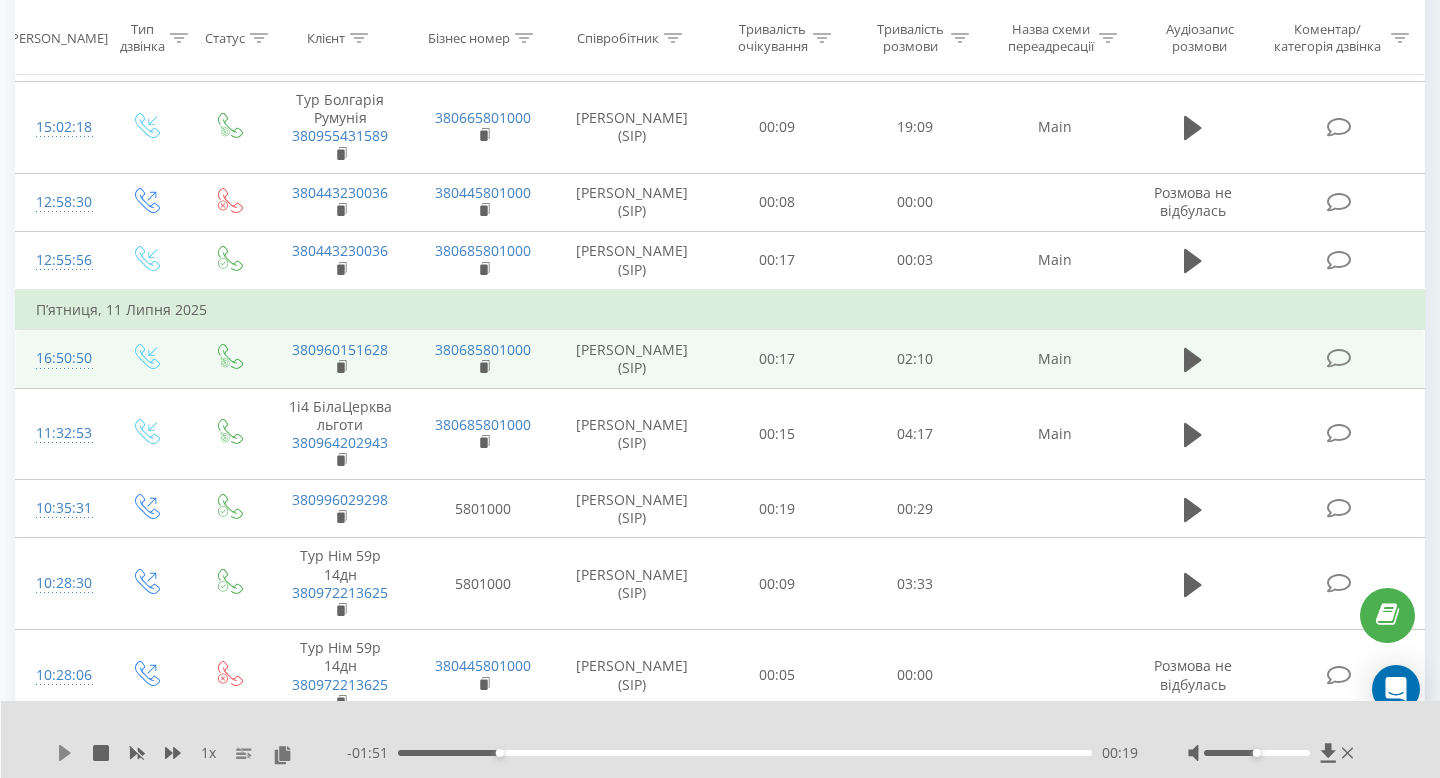 click 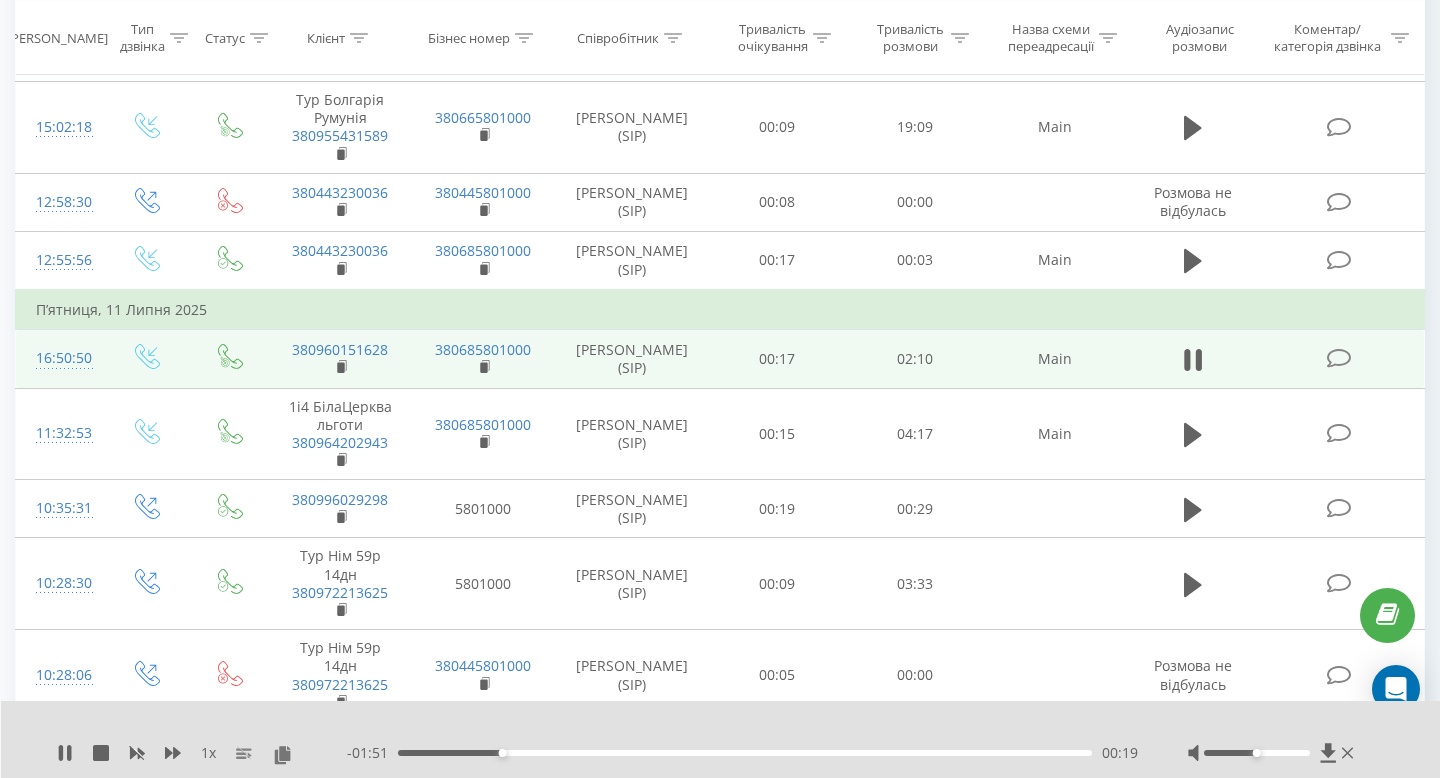 click 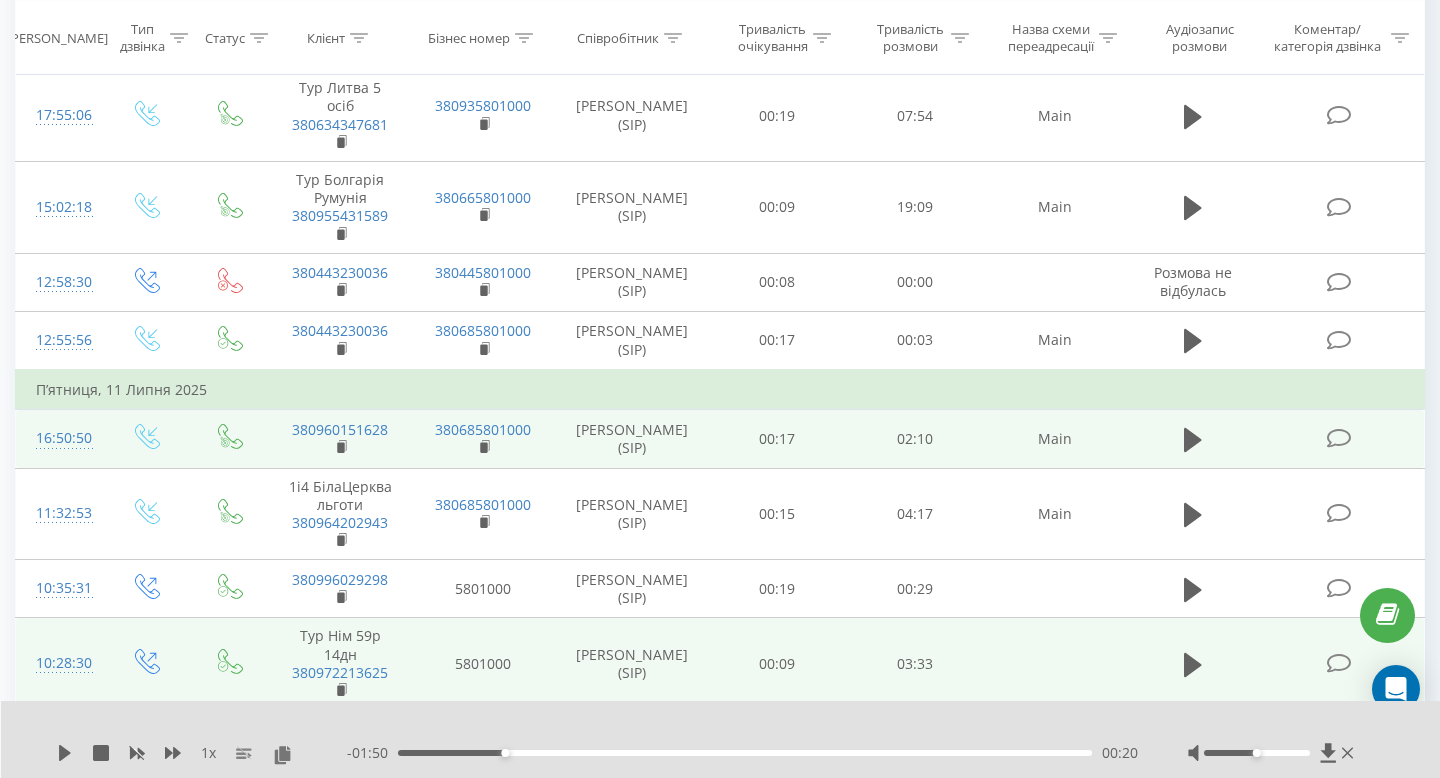 scroll, scrollTop: 1262, scrollLeft: 0, axis: vertical 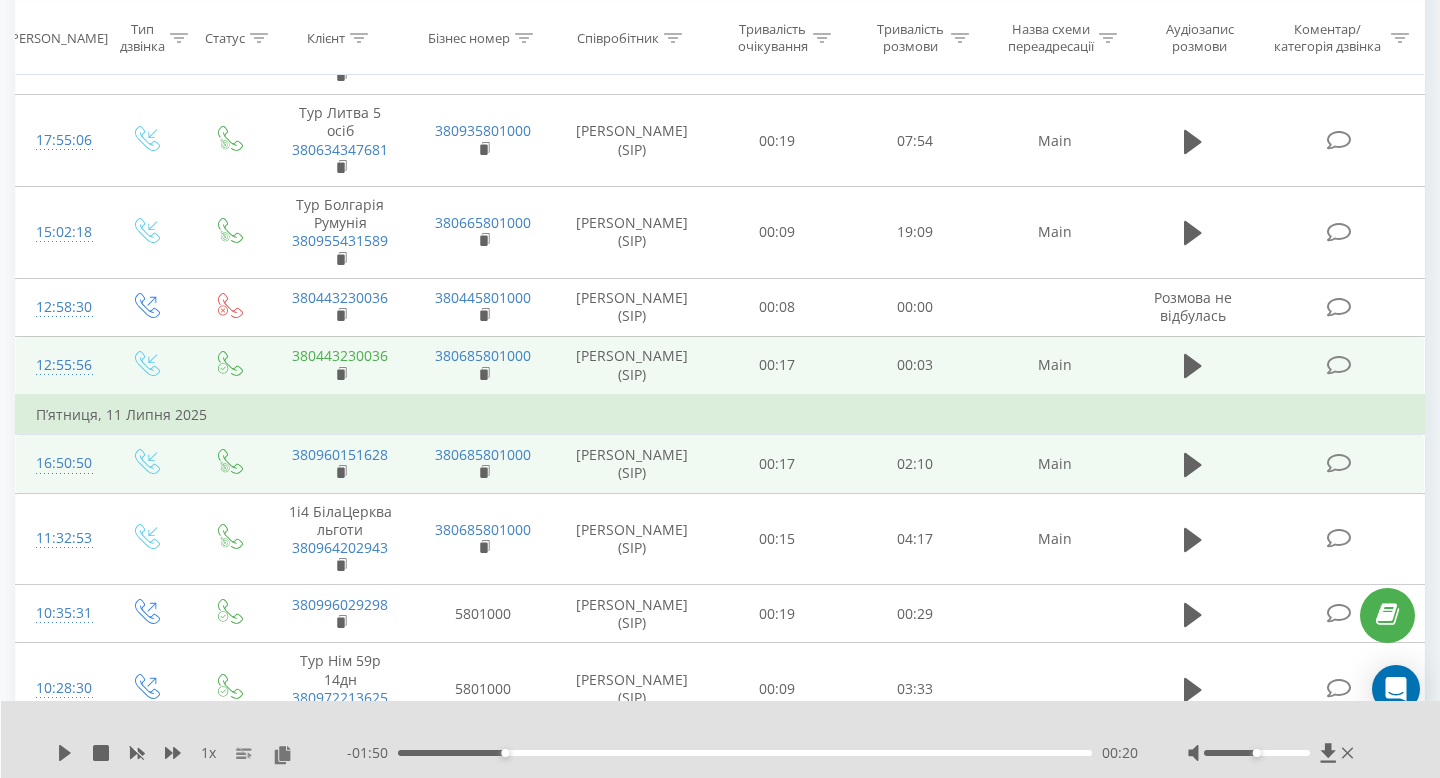 click on "380443230036" at bounding box center (340, 355) 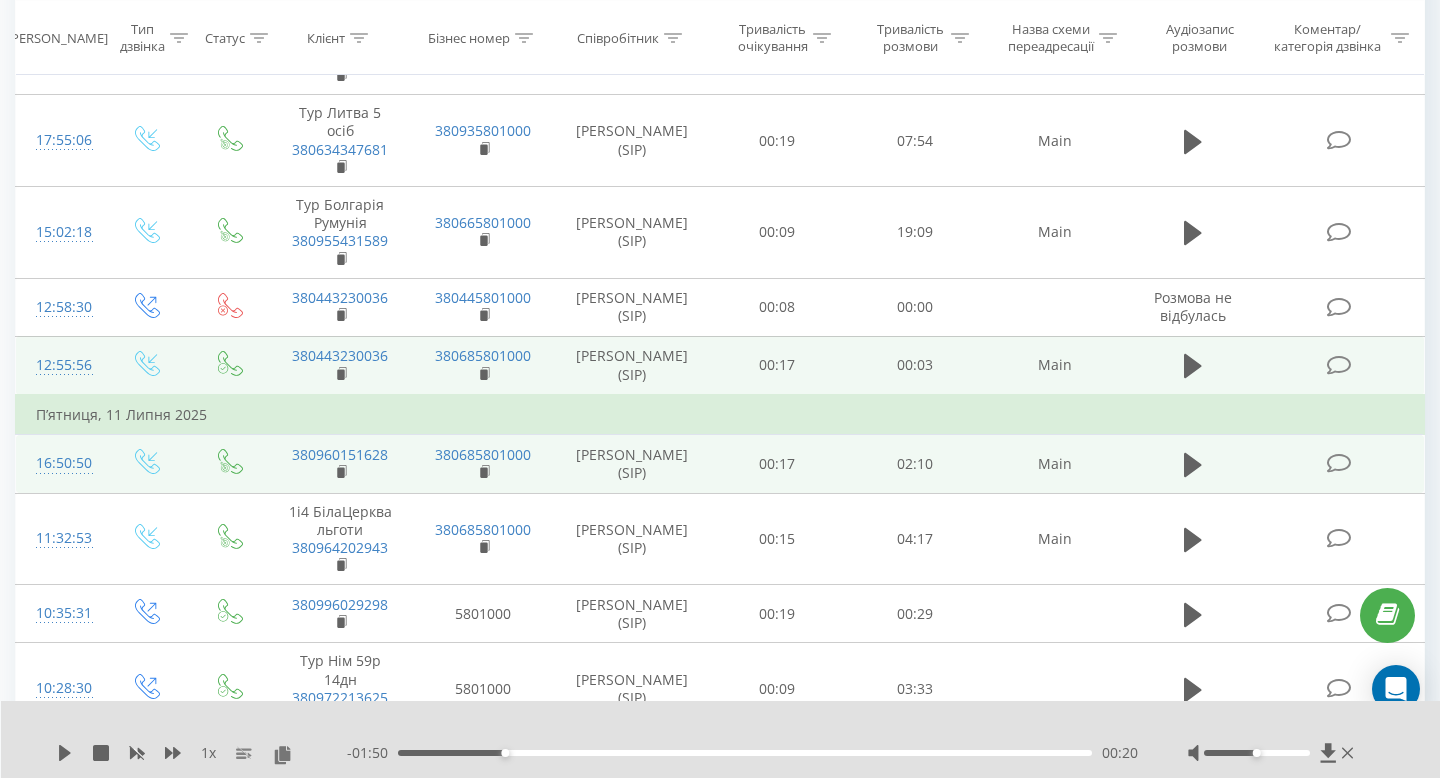 click at bounding box center [230, 365] 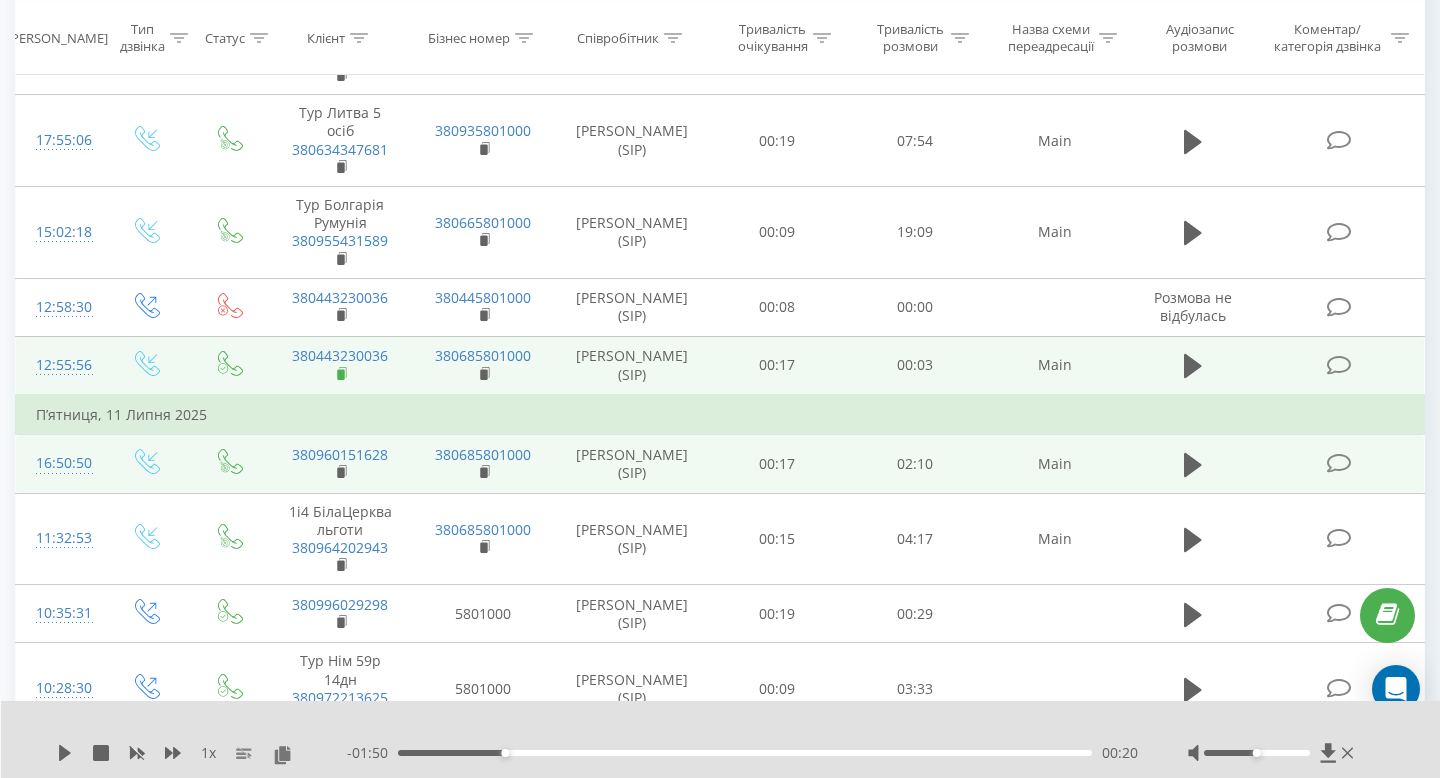 click 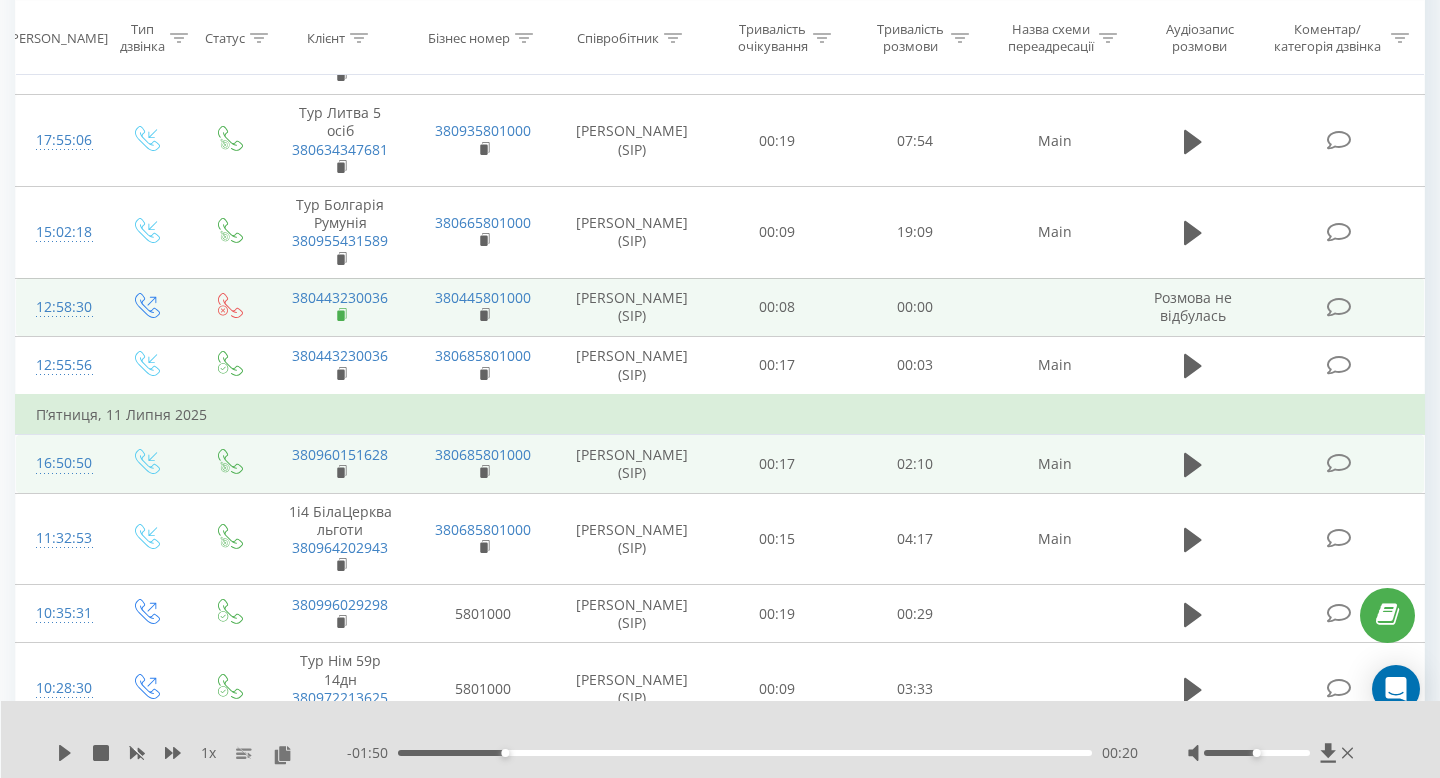 click 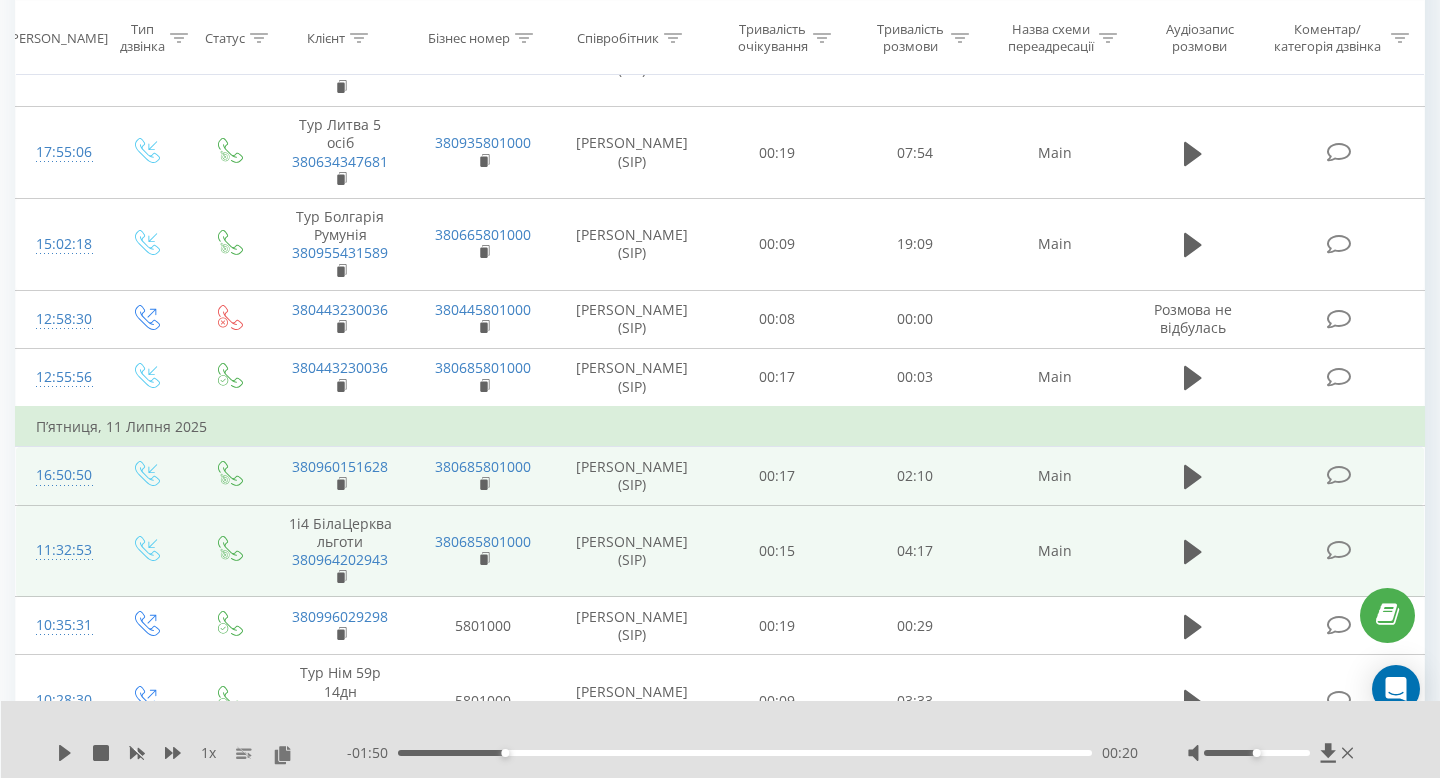 scroll, scrollTop: 1227, scrollLeft: 0, axis: vertical 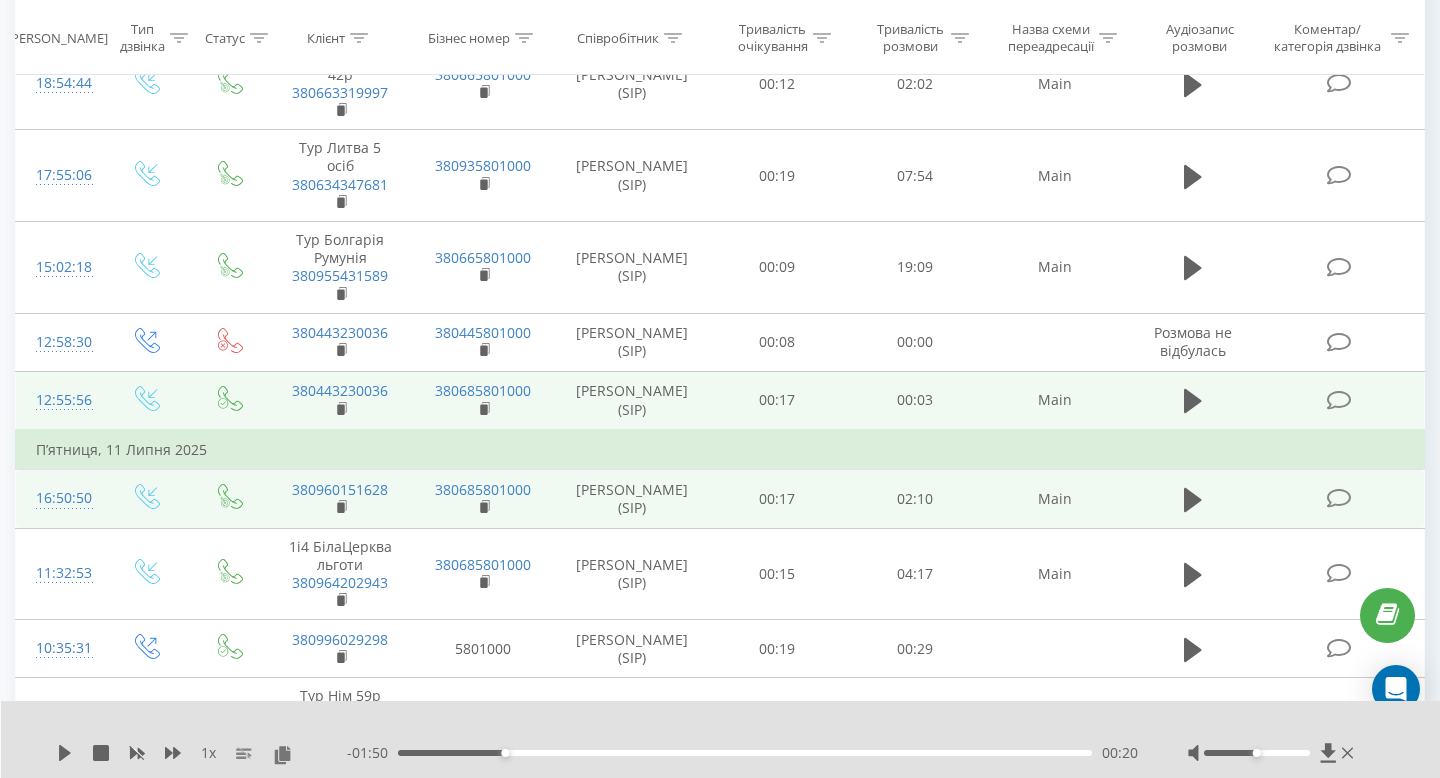 click at bounding box center [1339, 400] 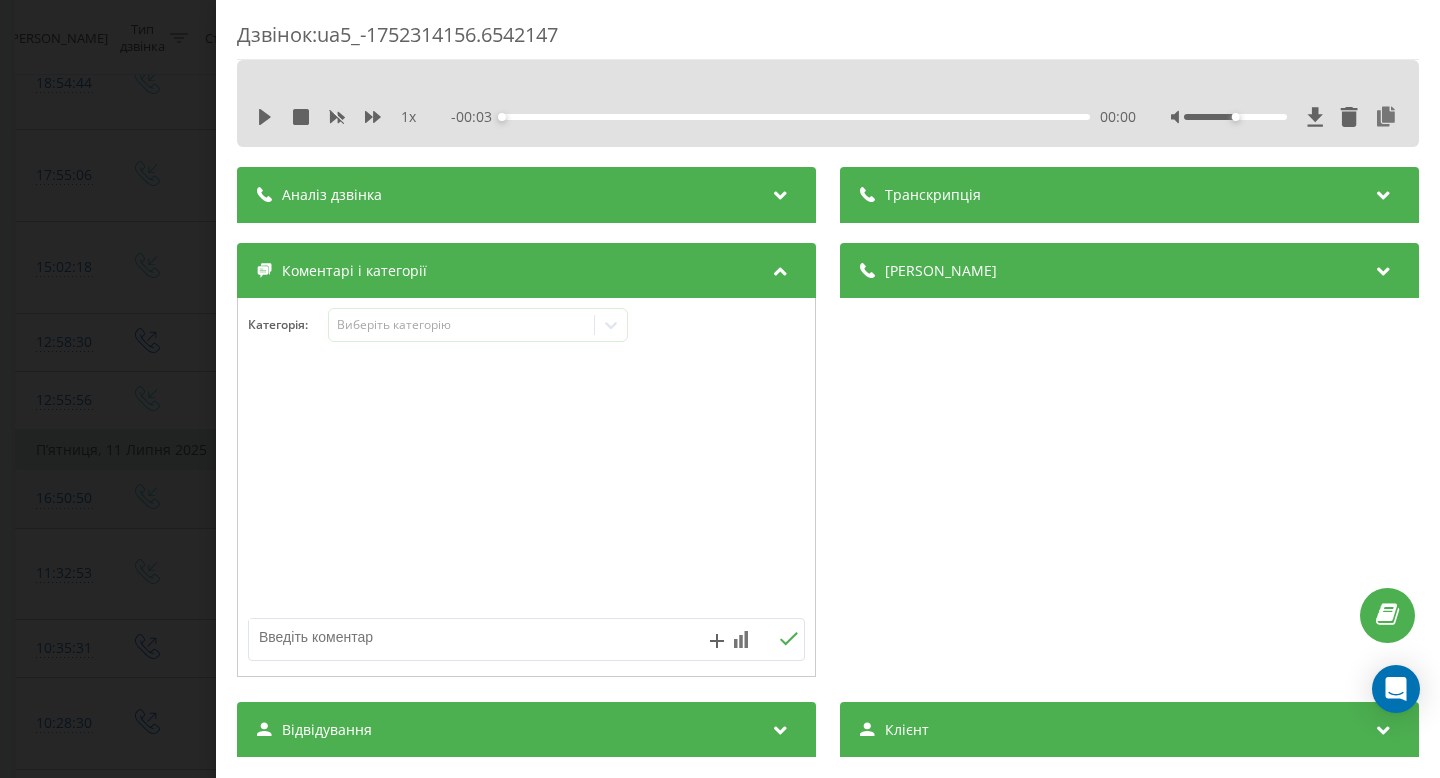 click at bounding box center (471, 637) 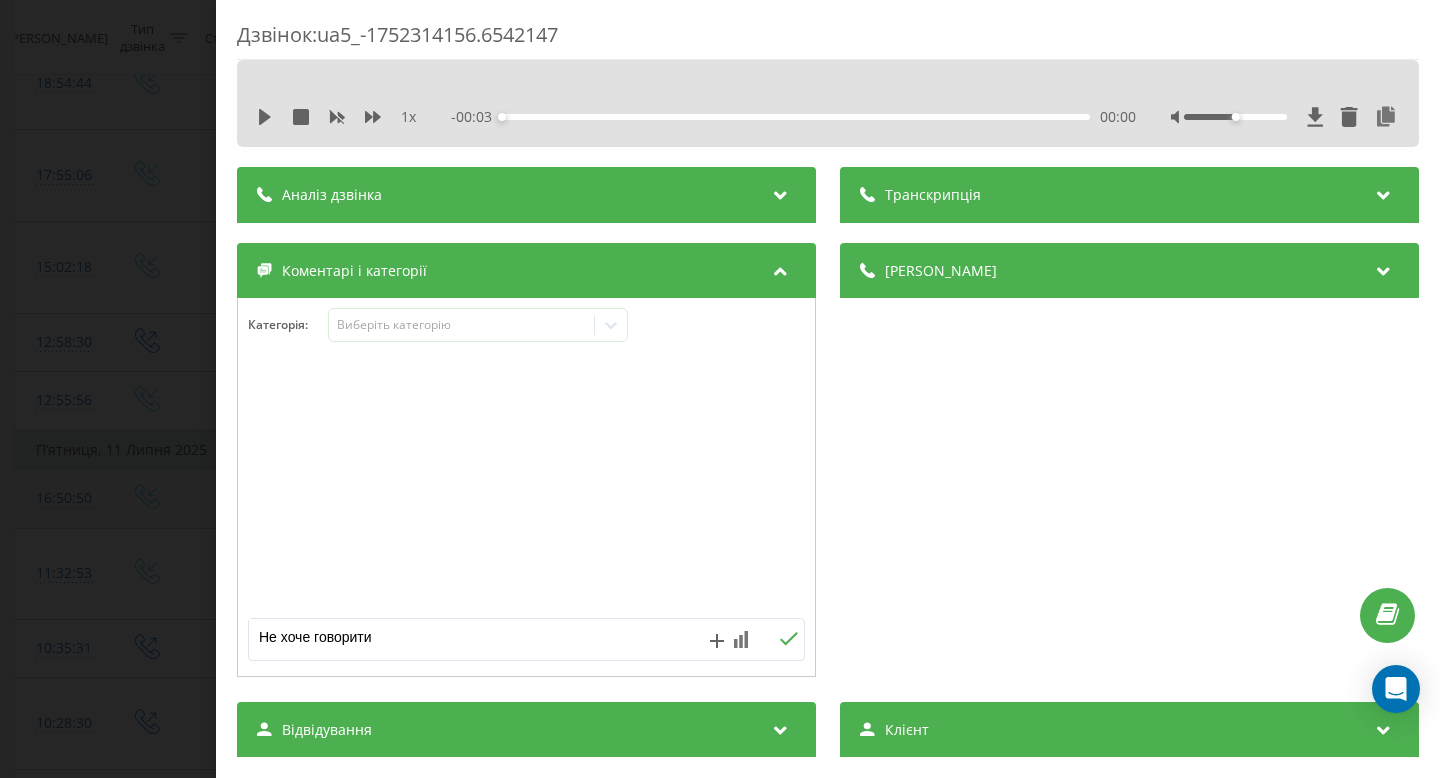 scroll, scrollTop: 24, scrollLeft: 0, axis: vertical 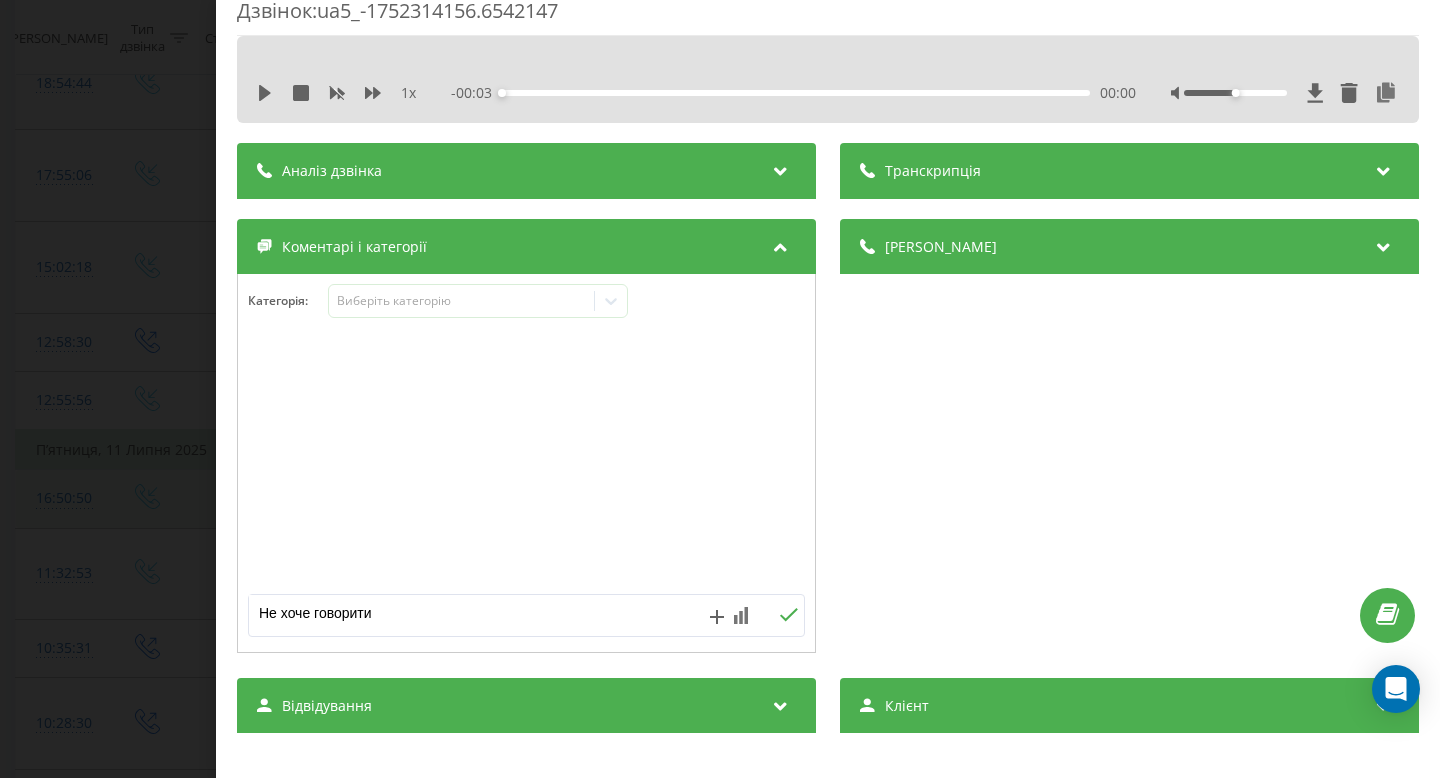 type on "Не хоче говорити" 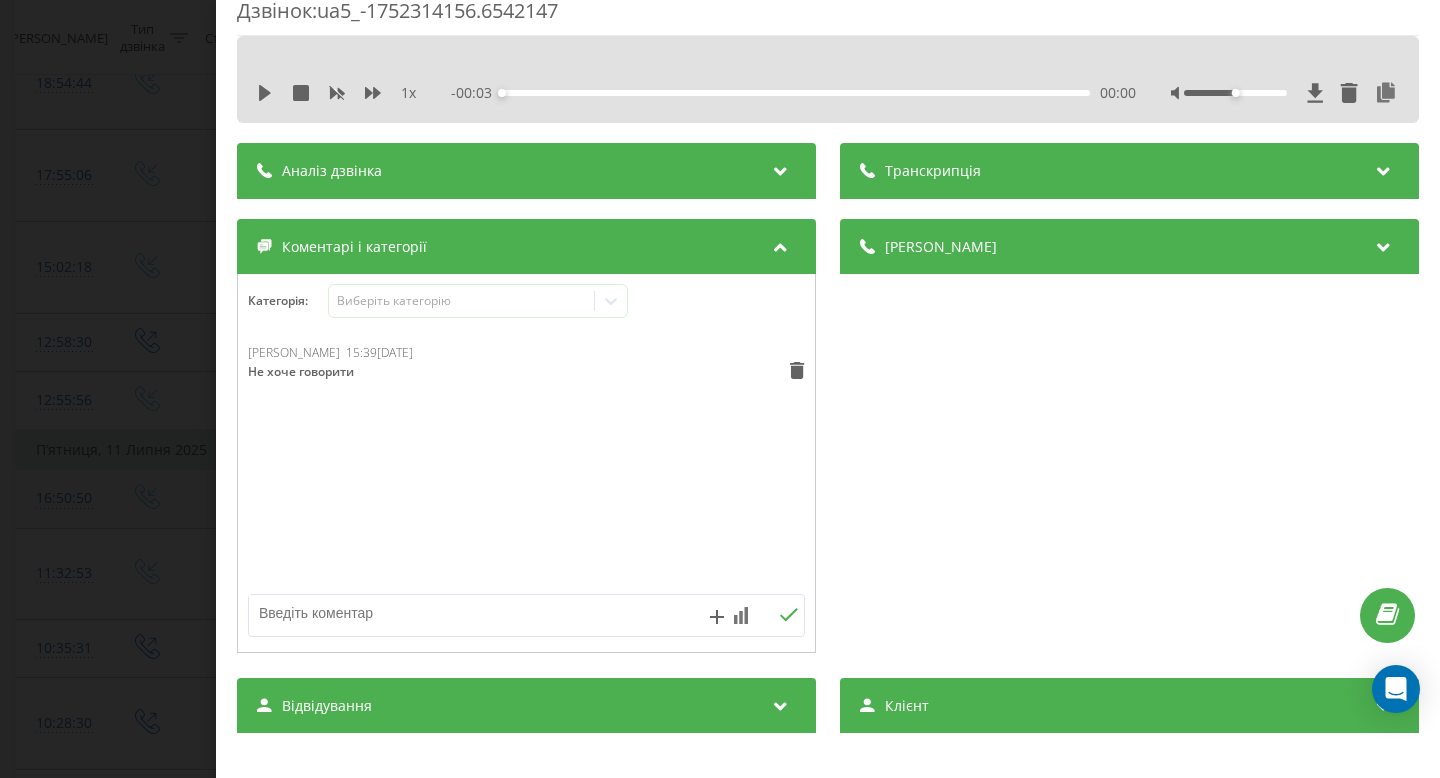 click on "Дзвінок :  ua5_-1752314156.6542147   1 x  - 00:03 00:00   00:00   Транскрипція Для AI-аналізу майбутніх дзвінків  налаштуйте та активуйте профіль на сторінці . Якщо профіль вже є і дзвінок відповідає його умовам, оновіть сторінку через 10 хвилин - AI аналізує поточний дзвінок. Аналіз дзвінка Для AI-аналізу майбутніх дзвінків  налаштуйте та активуйте профіль на сторінці . Якщо профіль вже є і дзвінок відповідає його умовам, оновіть сторінку через 10 хвилин - AI аналізує поточний дзвінок. Деталі дзвінка Загальне Дата дзвінка 2025-07-12 12:55:56 Тип дзвінка Вхідний Статус дзвінка Успішний 380443230036 /" at bounding box center (720, 389) 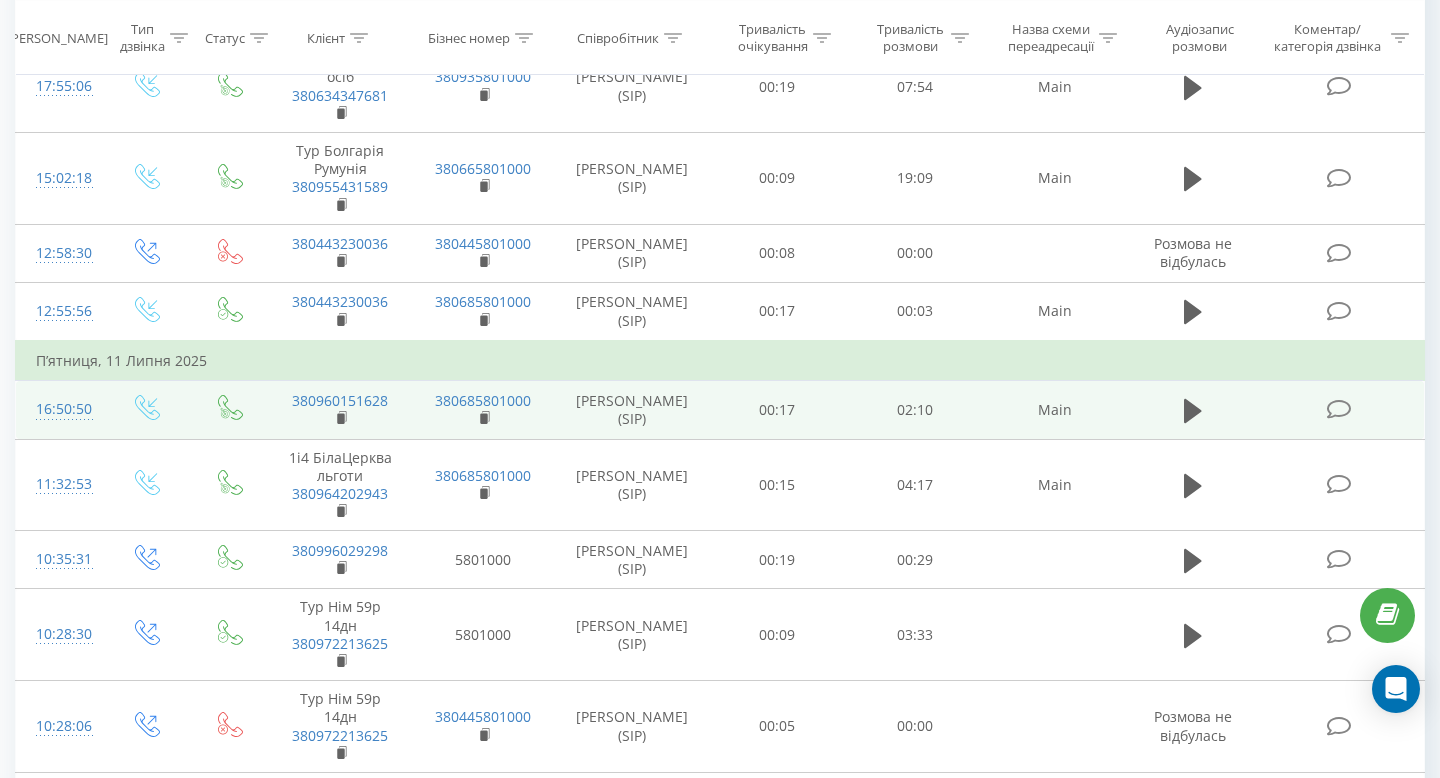 scroll, scrollTop: 1321, scrollLeft: 0, axis: vertical 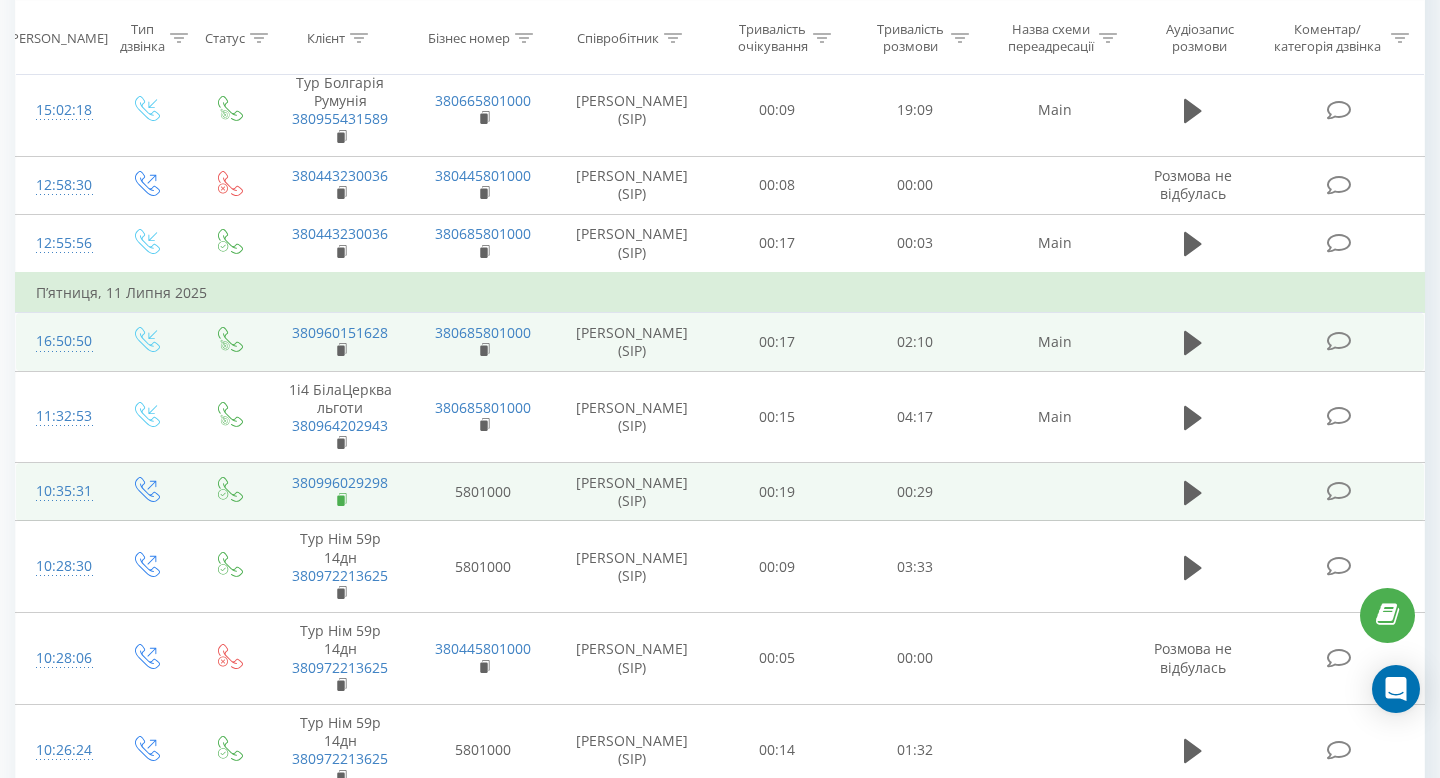 click on "Вчора  18:14:31         380956721536 380665801000 Оксана Сегеденко  (SIP) 00:15 00:59 Main  17:53:34         380976995911 5801000 Оксана Сегеденко  (SIP) 00:10 00:39  17:48:11         380976995911 380665801000 Оксана Сегеденко  (SIP) 00:36 03:37 Main  13:54:33         Тур Німеч 31дн 380674777147 380665801000 Оксана Сегеденко  (SIP) 00:33 09:15 Main  11:33:42         Тур Польща 3дн 380974605039 380445801000 Оксана Сегеденко  (SIP) 00:17 00:00 Розмова не відбулась  11:16:11         Тур Польща 3дн 380974605039 380665801000 Оксана Сегеденко  (SIP) 00:26 01:36 Main Субота, 12 Липня 2025  20:13:13         Тур не прийш дог Штойко 380954268707 5801000 Оксана Сегеденко  (SIP) 00:22 01:26  20:08:57         Тур не прийш дог Штойко 380954268707 380665801000 00:37 00:00 Main Розмова не відбулась" at bounding box center (720, 40) 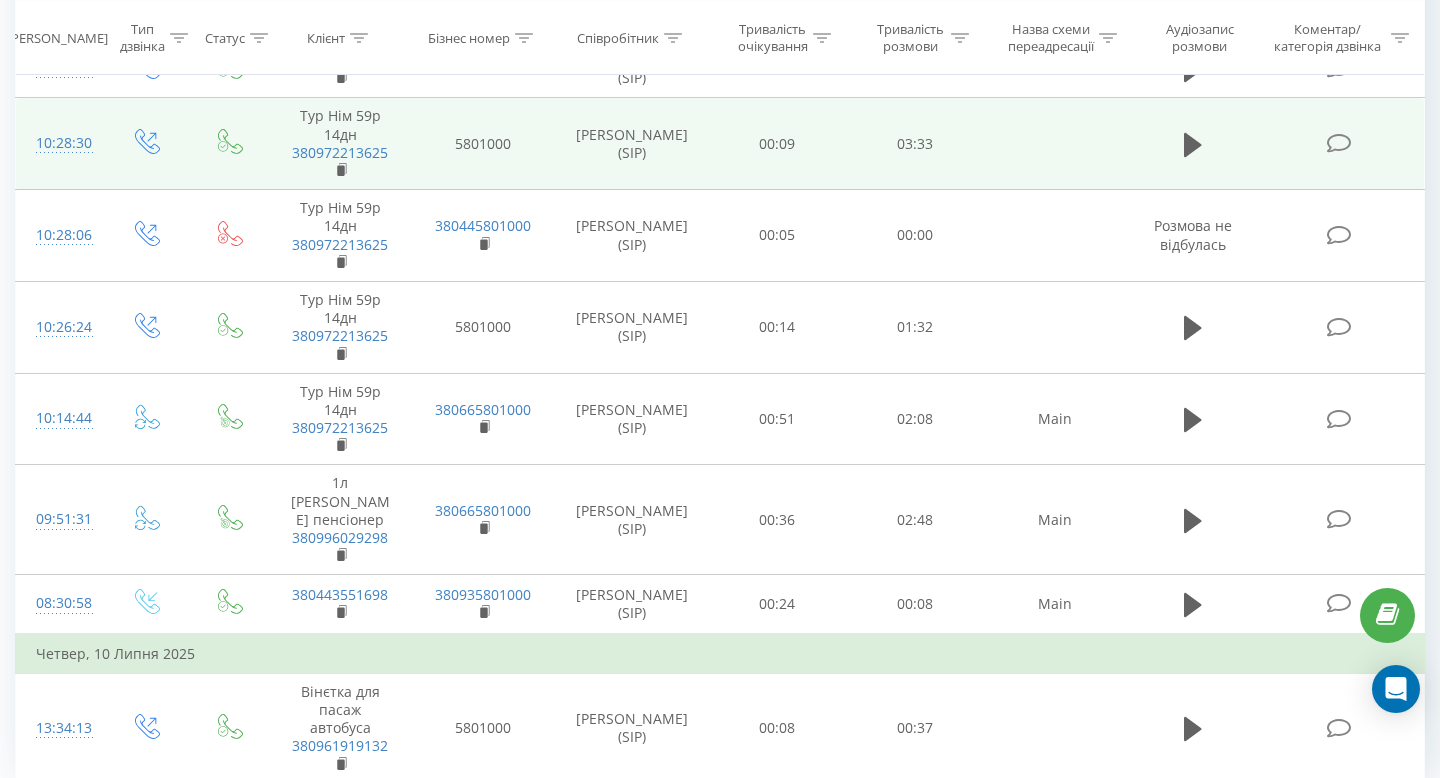 scroll, scrollTop: 1815, scrollLeft: 0, axis: vertical 